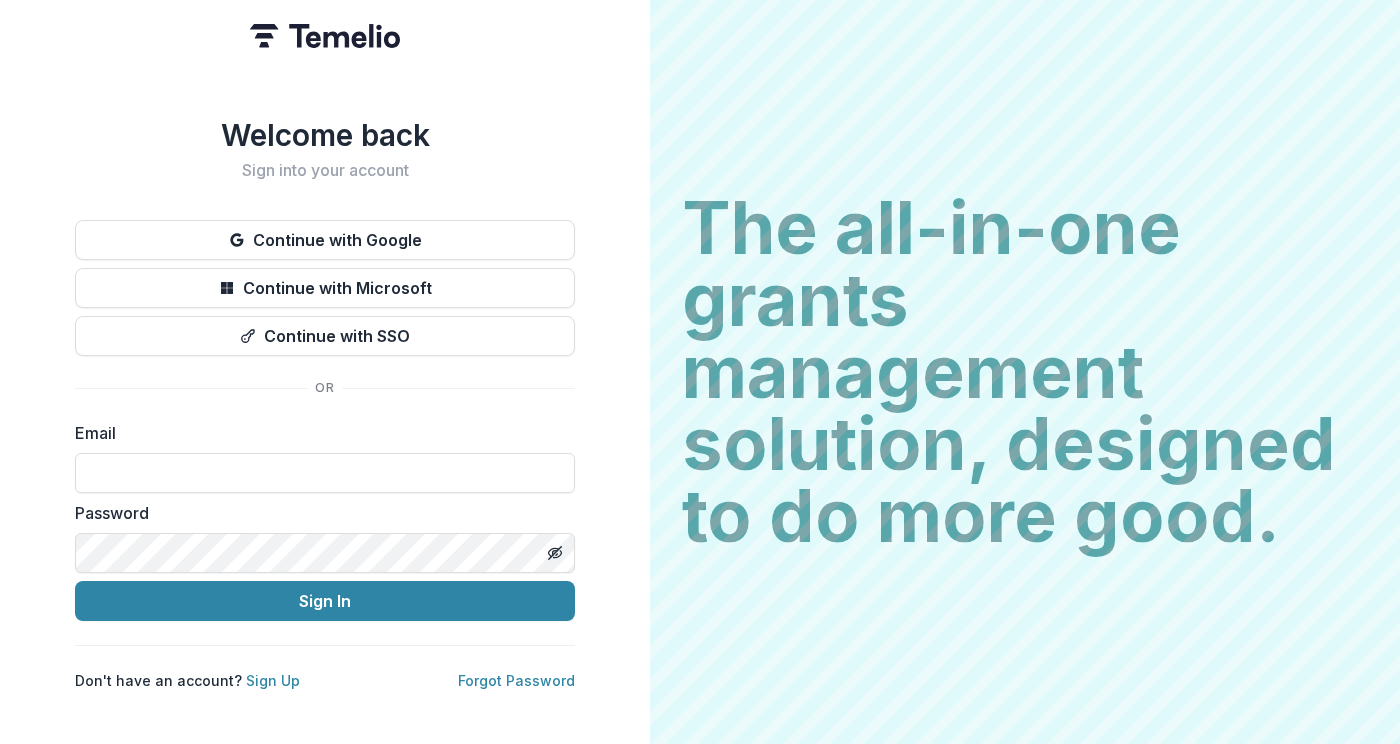 scroll, scrollTop: 0, scrollLeft: 0, axis: both 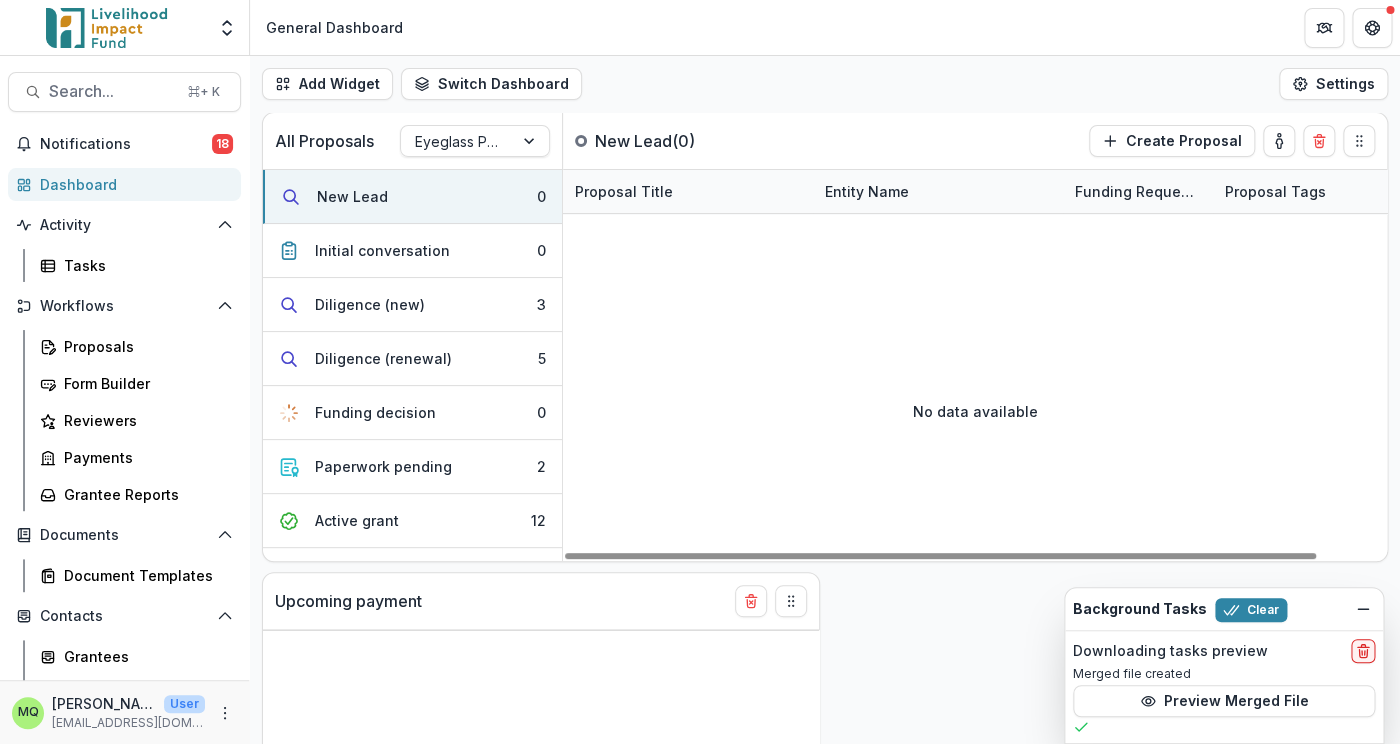 select on "******" 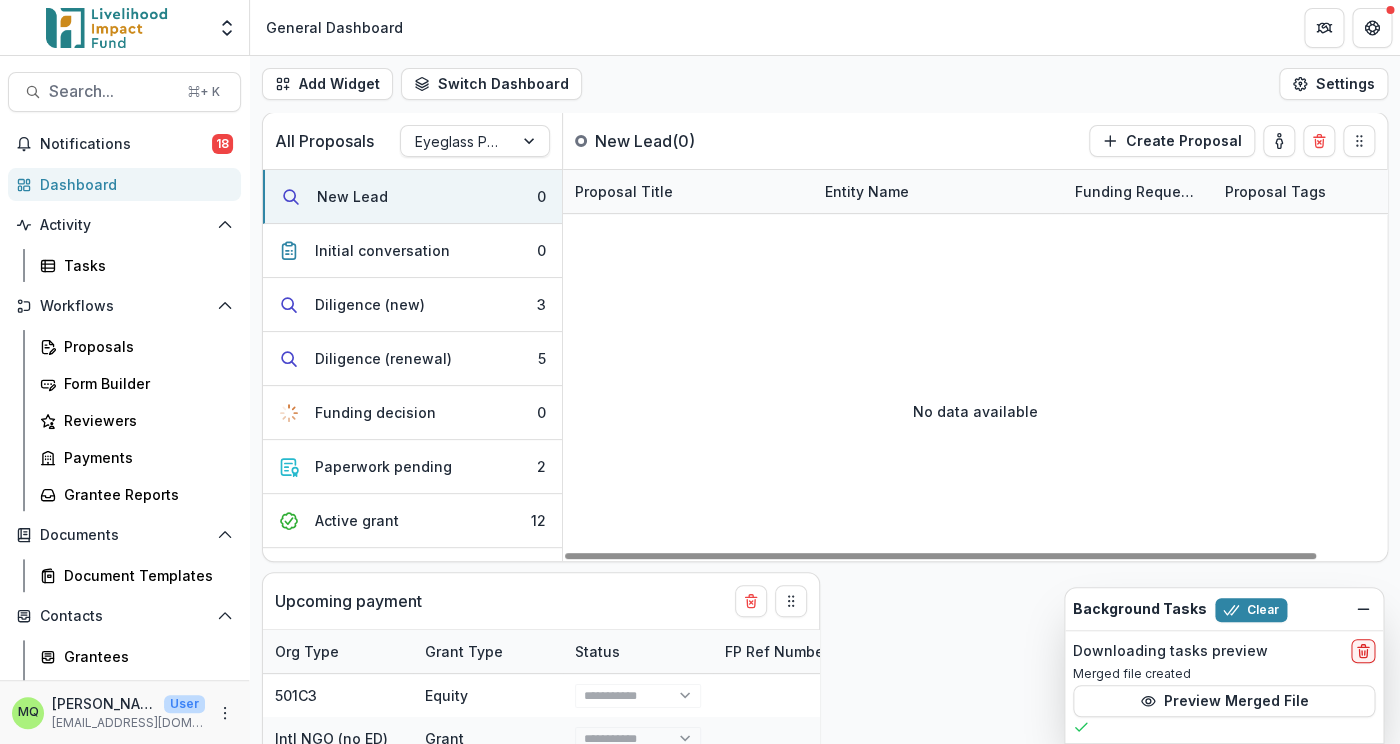 select on "******" 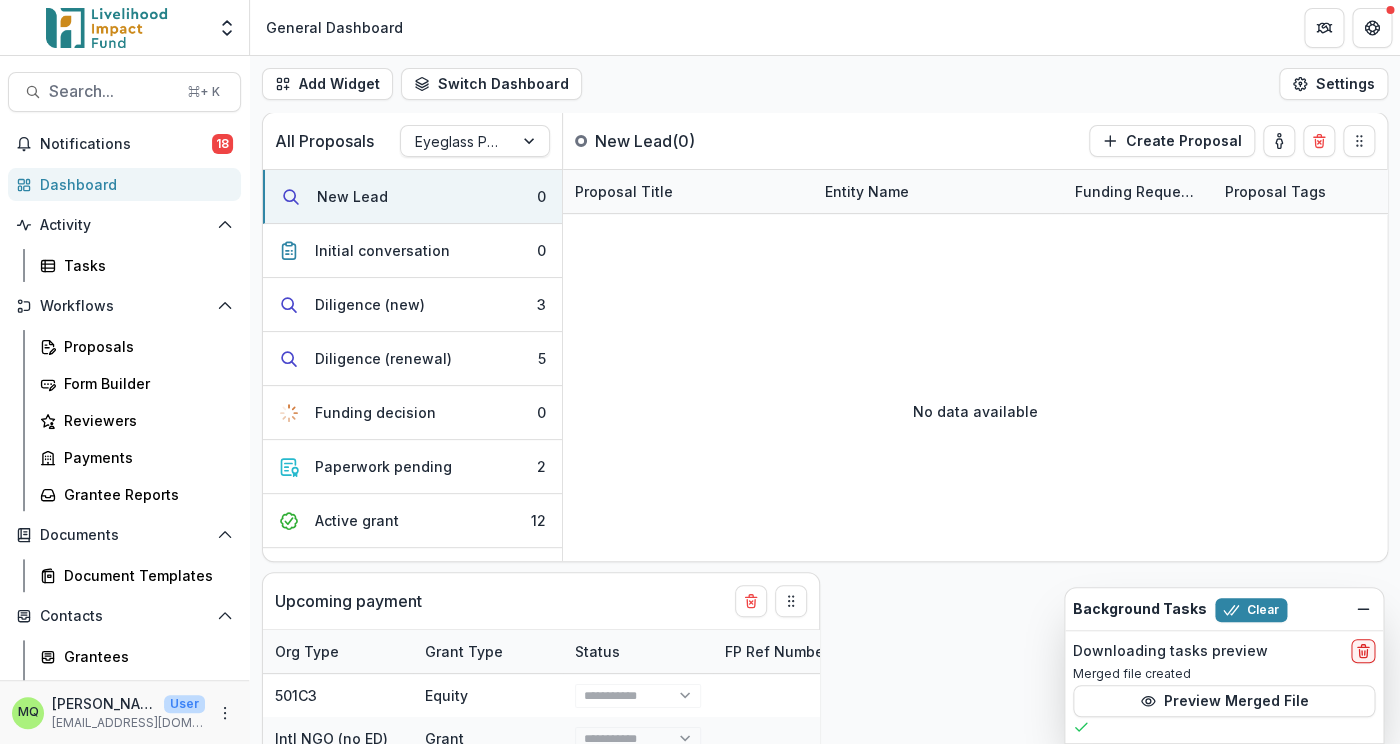select on "******" 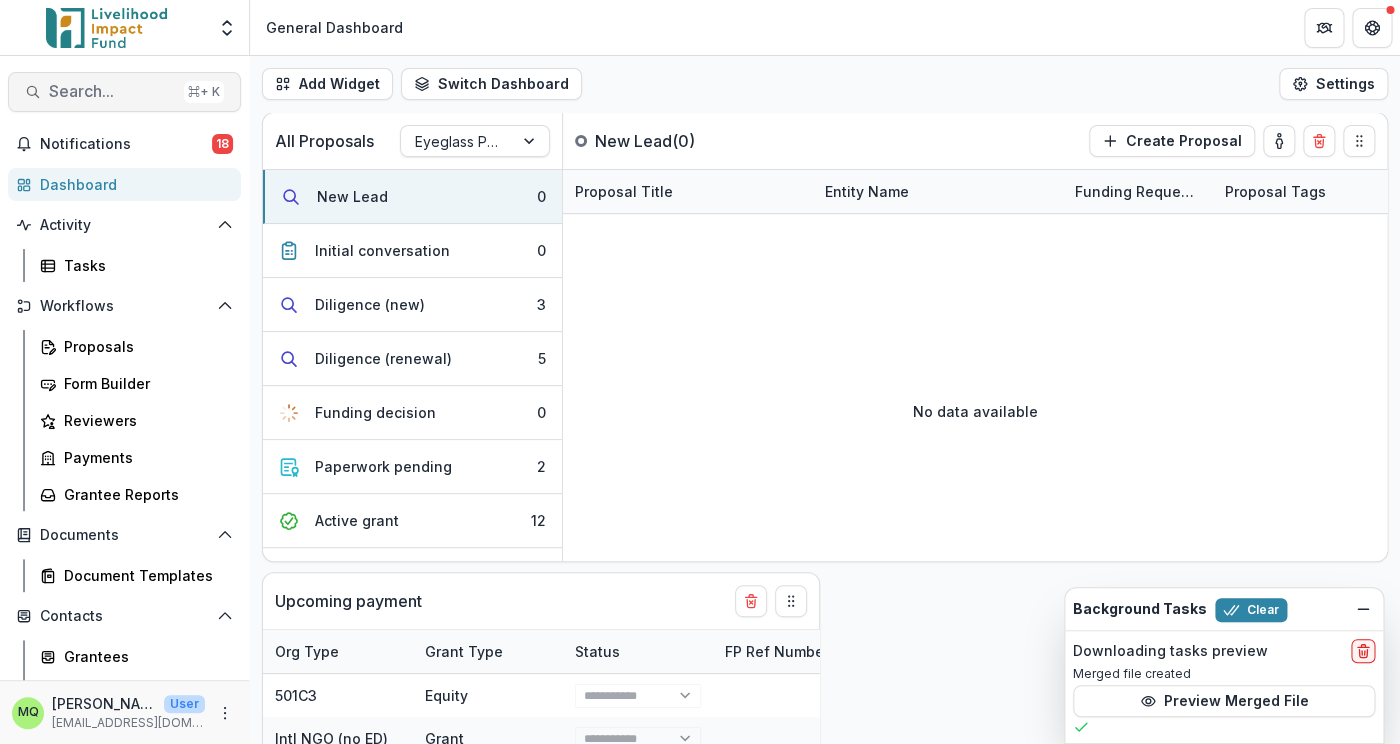 select on "******" 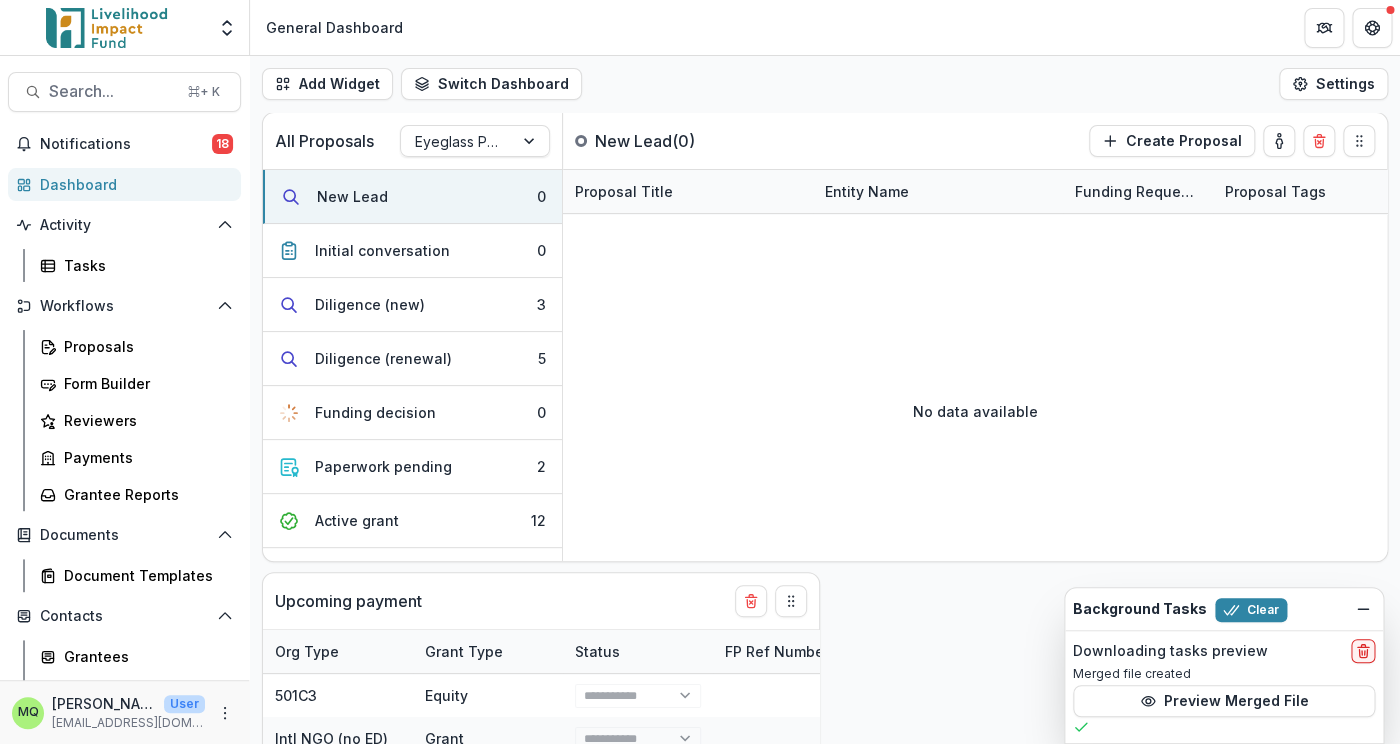 scroll, scrollTop: 691, scrollLeft: 0, axis: vertical 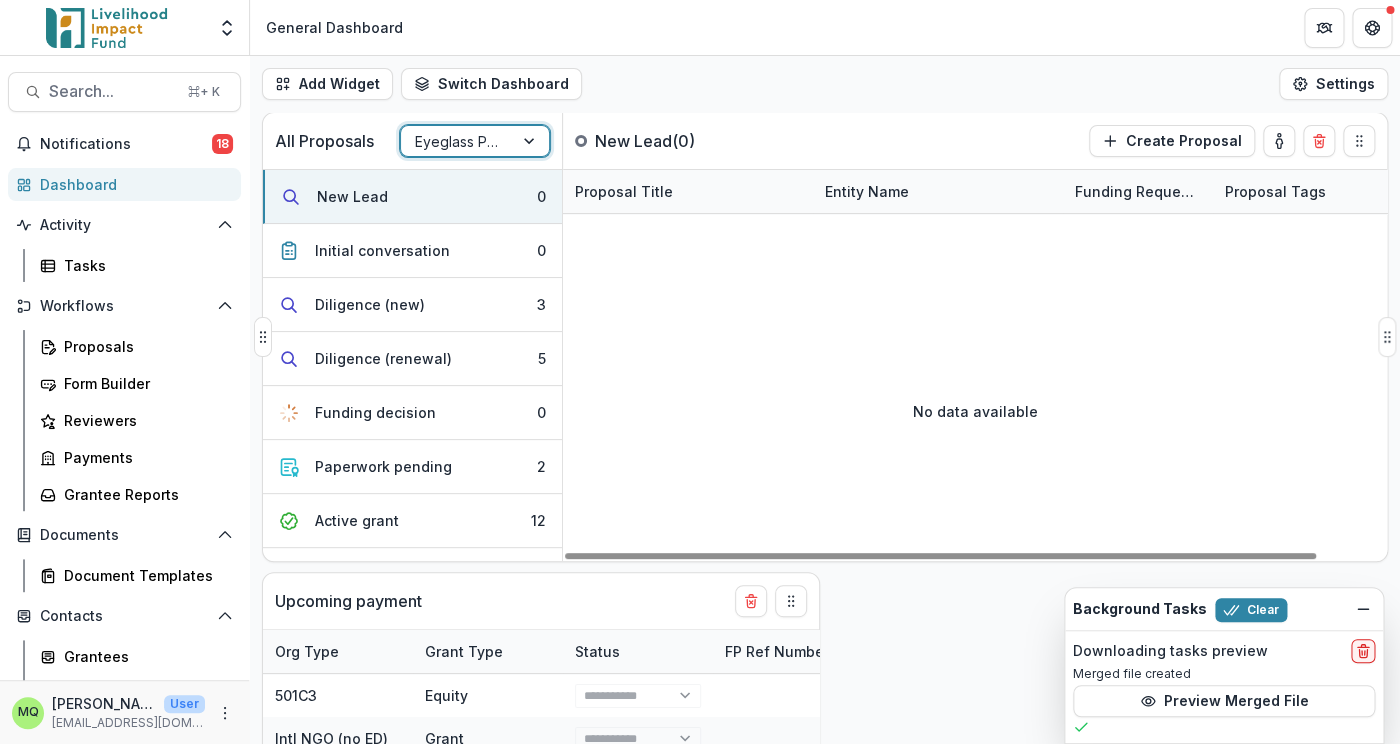 click at bounding box center [457, 141] 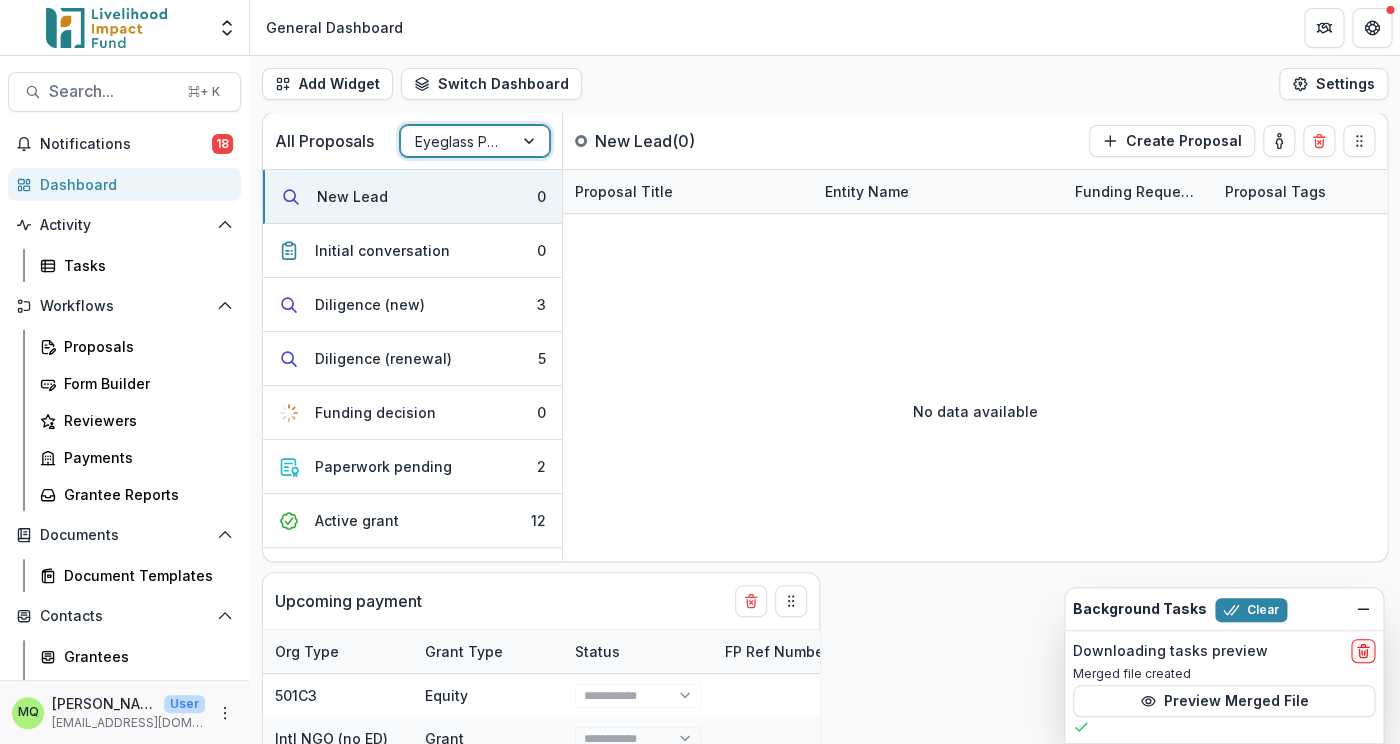 click on "Global Mobility" at bounding box center (700, 852) 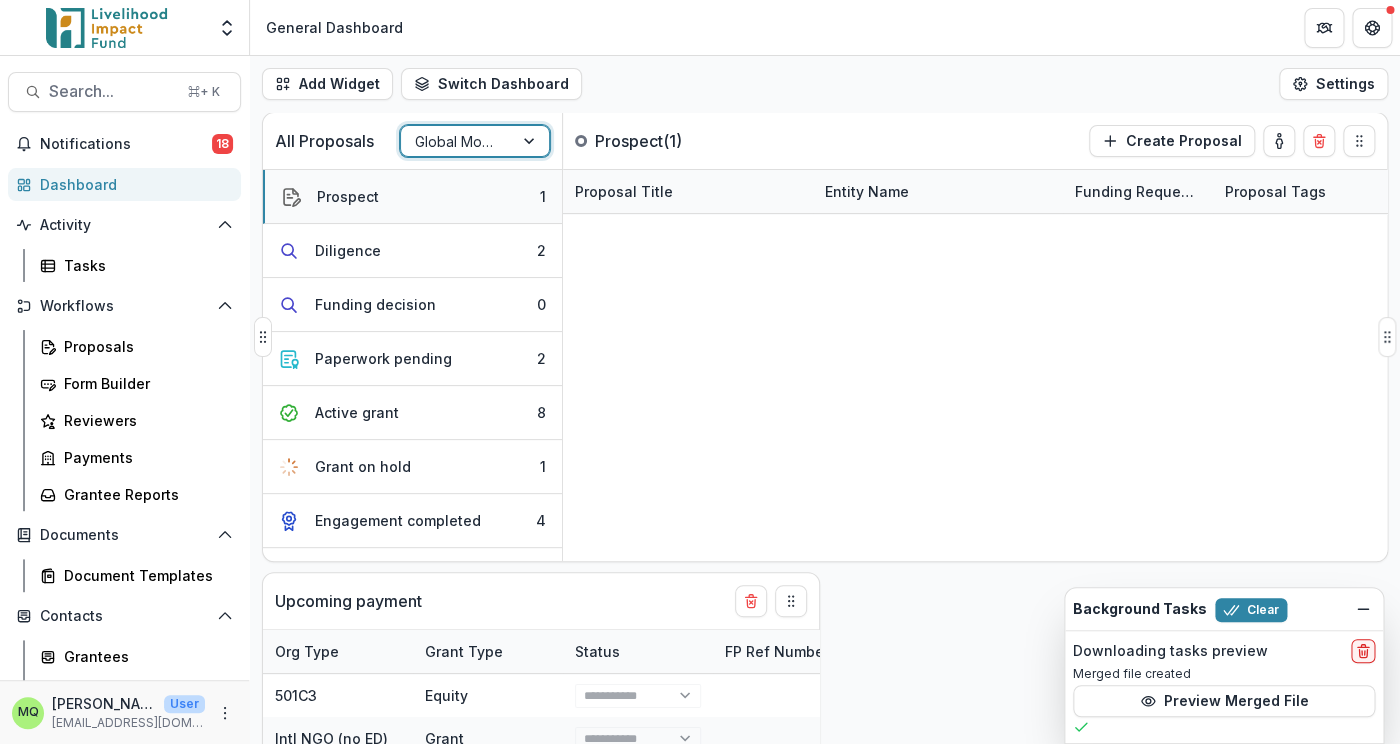click on "Prospect 1" at bounding box center [412, 197] 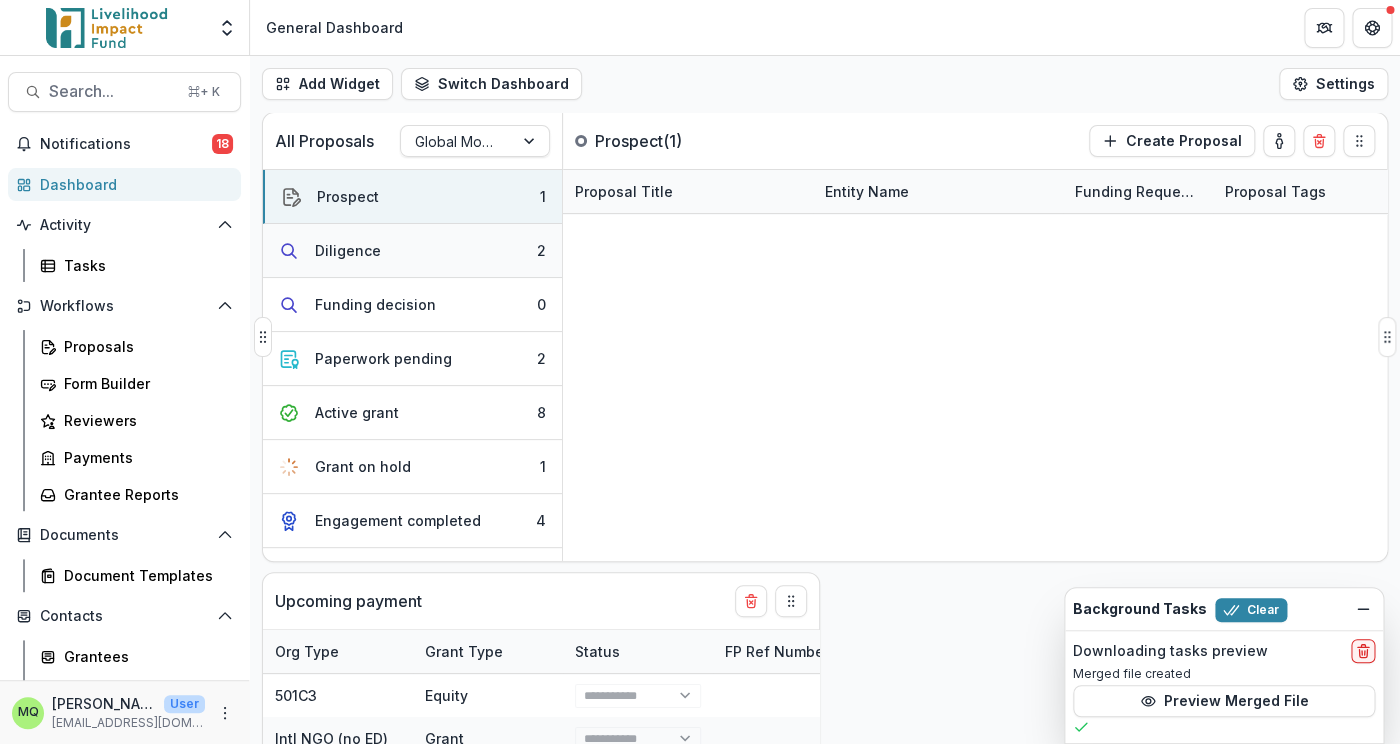 click on "Diligence 2" at bounding box center (412, 251) 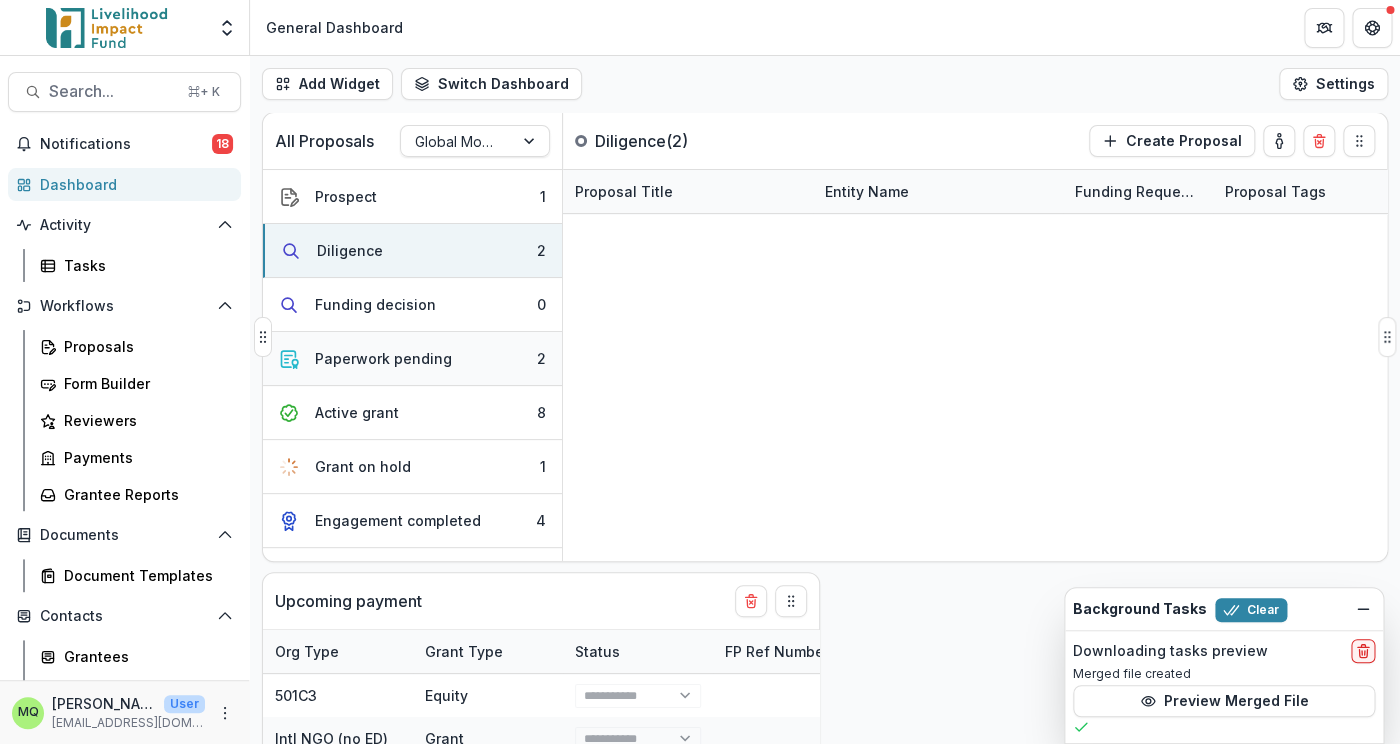 click on "Paperwork pending 2" at bounding box center (412, 359) 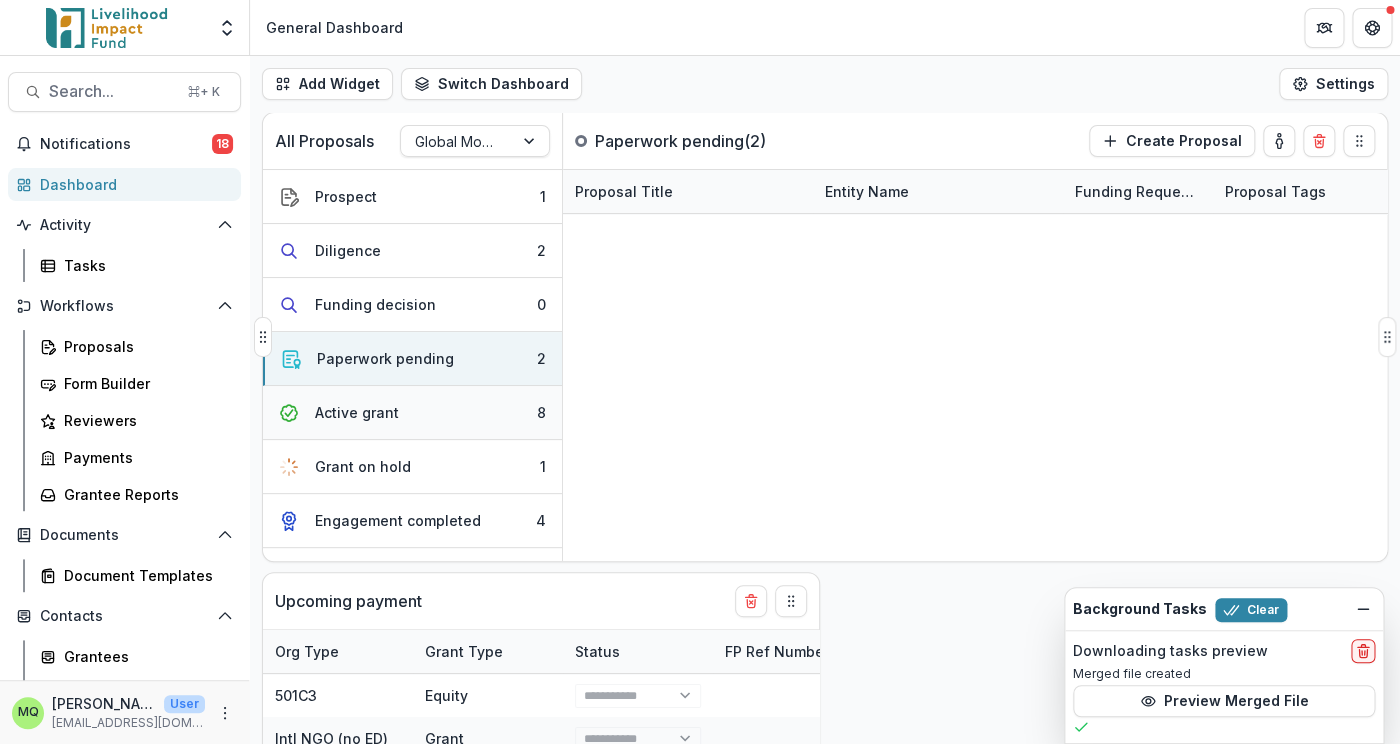 click on "Active grant 8" at bounding box center (412, 413) 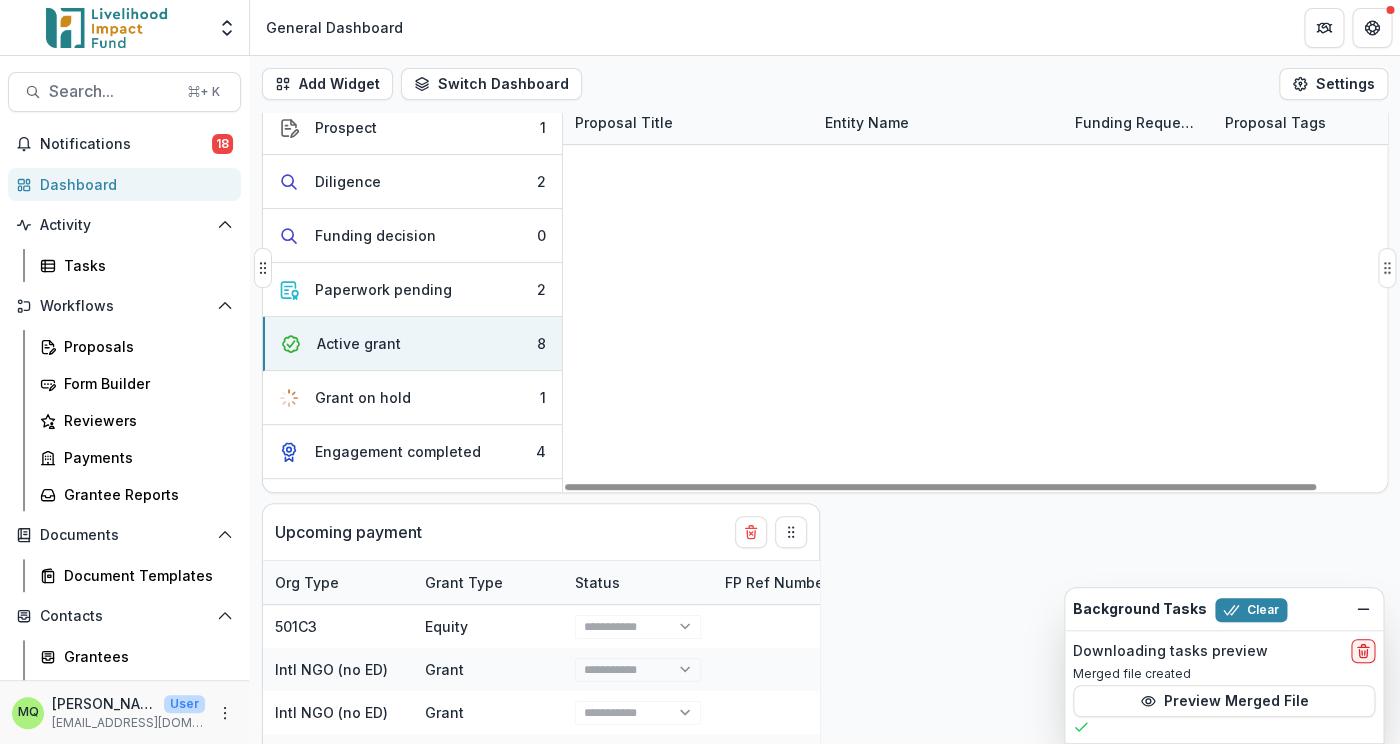 scroll, scrollTop: 61, scrollLeft: 0, axis: vertical 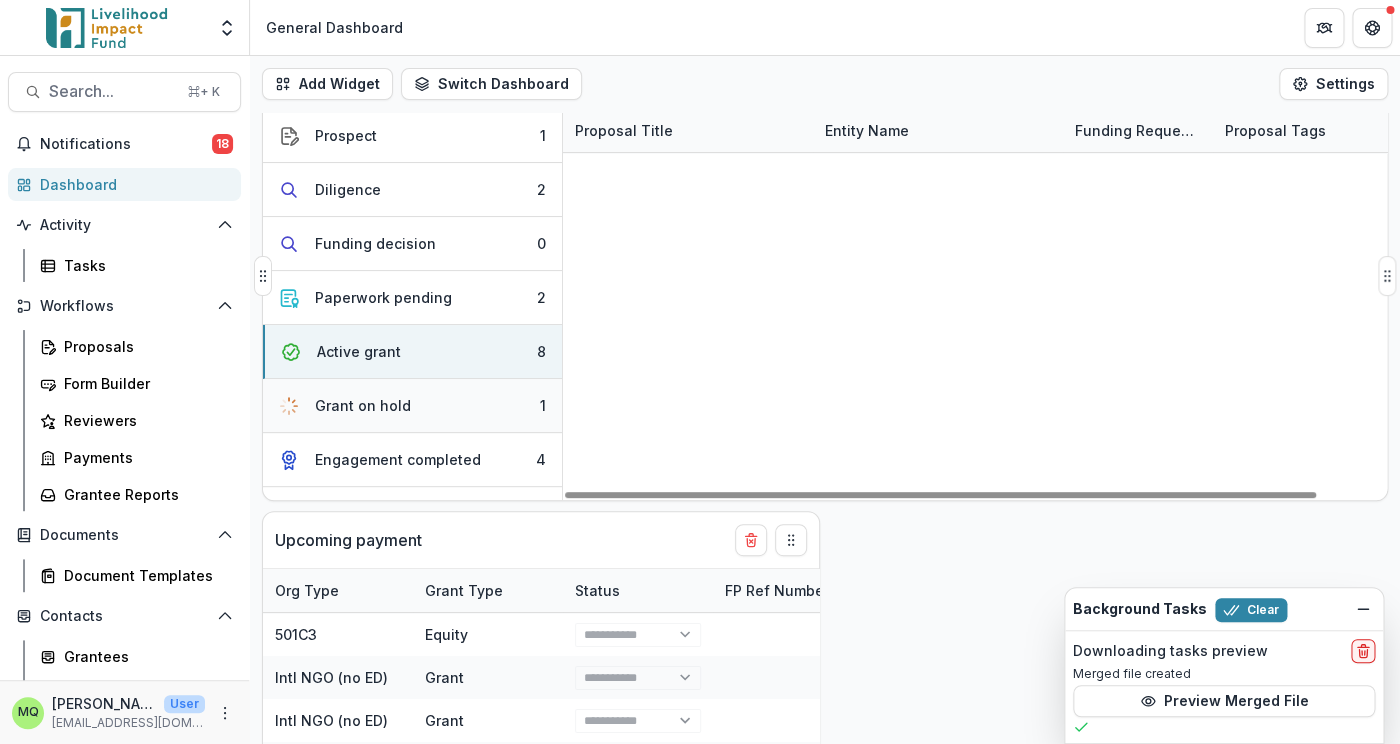 click on "Grant on hold 1" at bounding box center (412, 406) 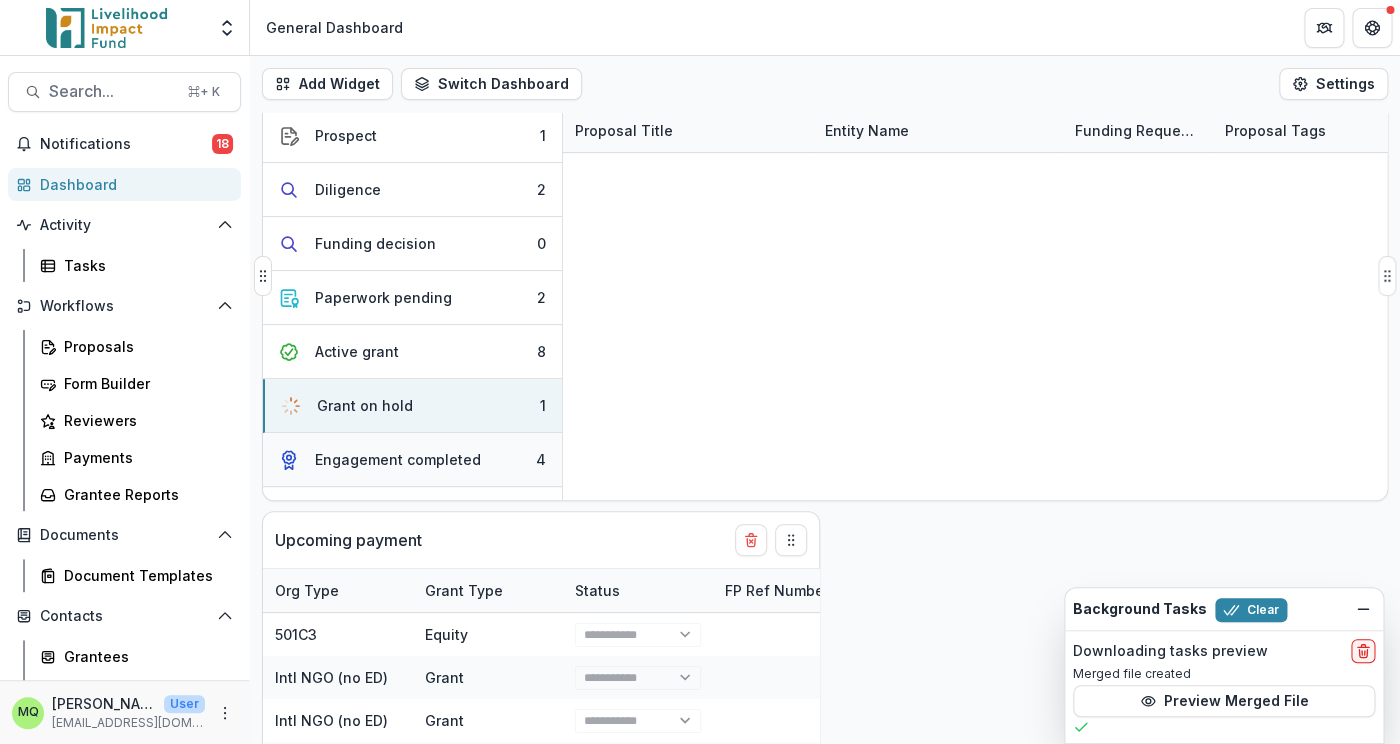 click on "Engagement completed 4" at bounding box center (412, 460) 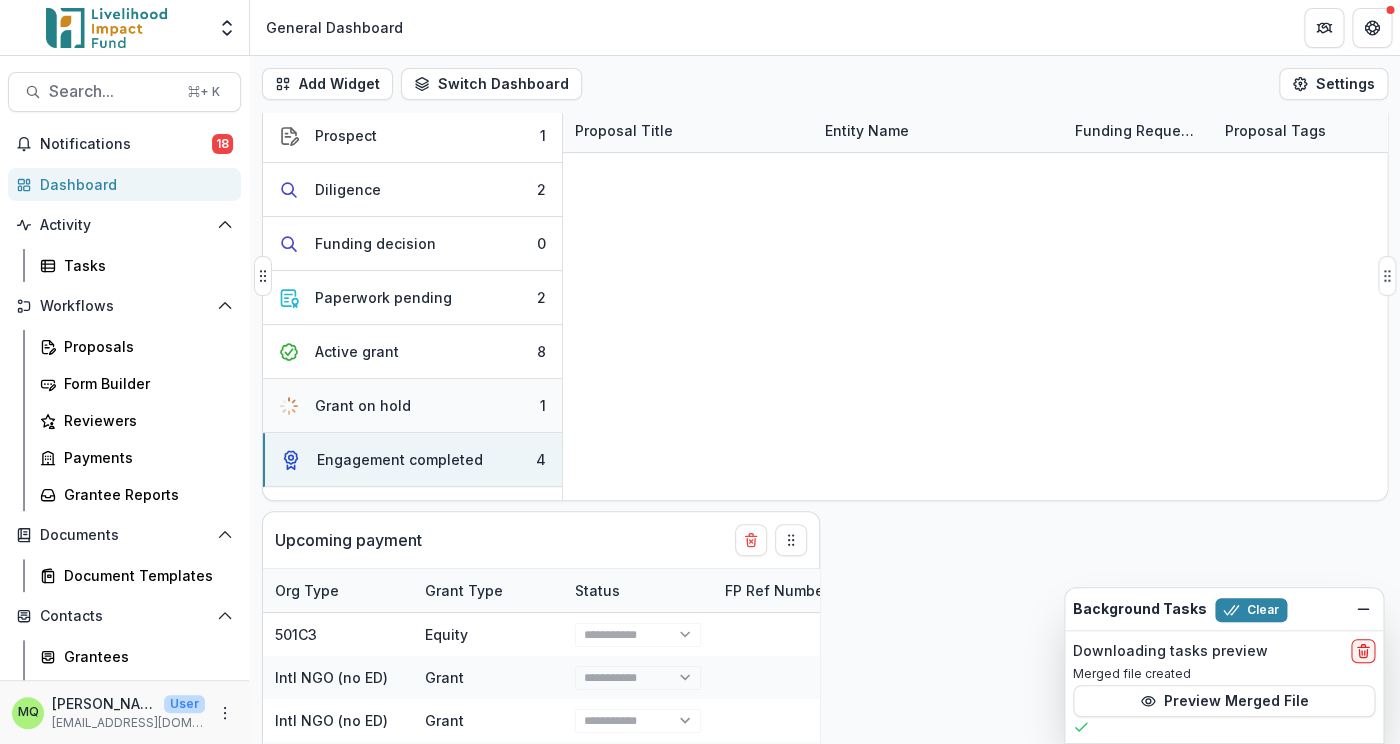 scroll, scrollTop: 0, scrollLeft: 0, axis: both 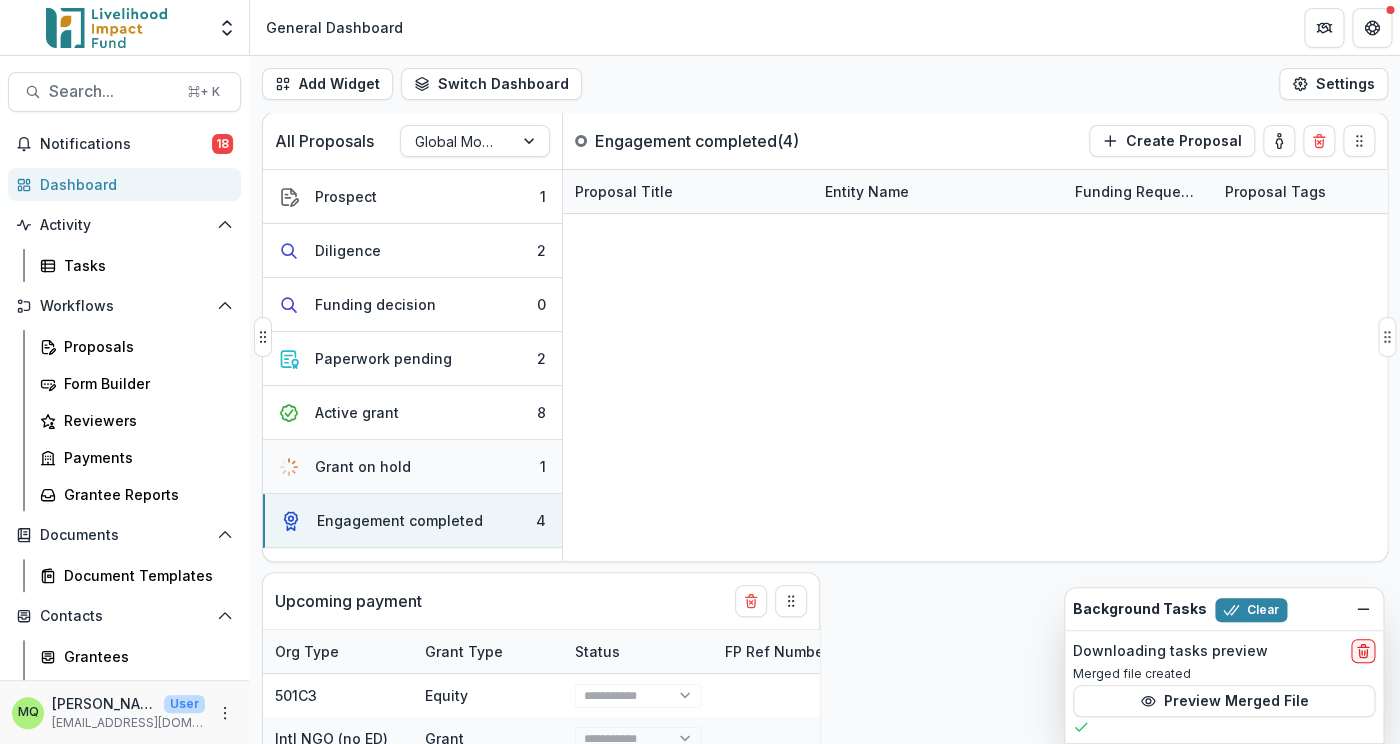 select on "******" 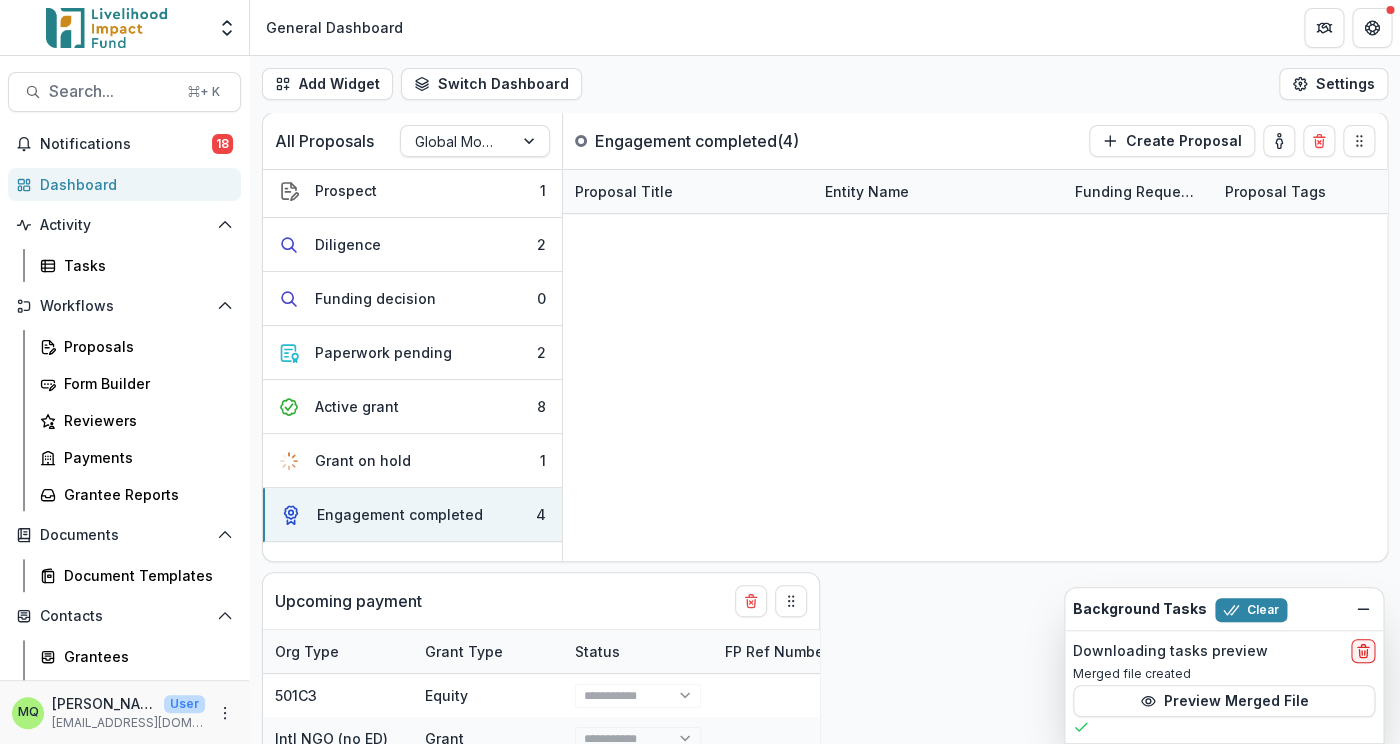 select on "******" 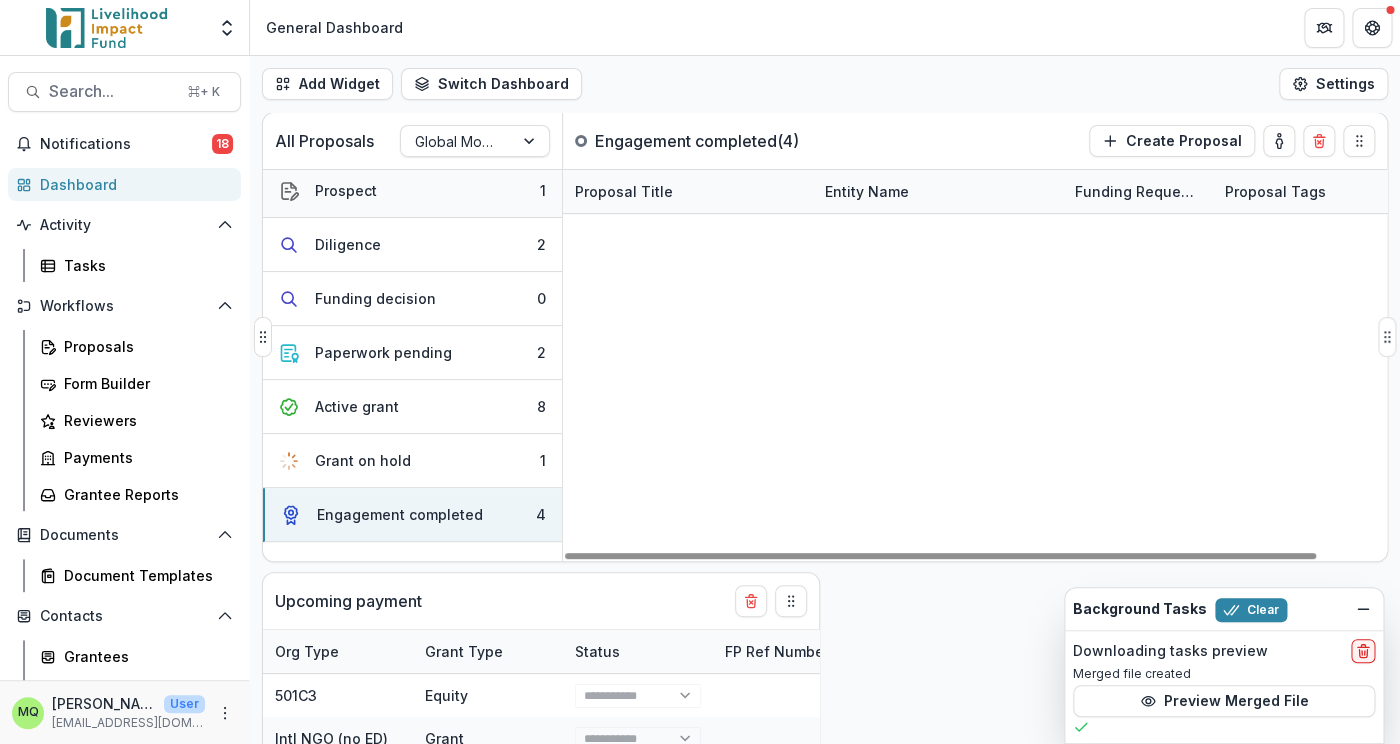 click on "Prospect 1" at bounding box center [412, 191] 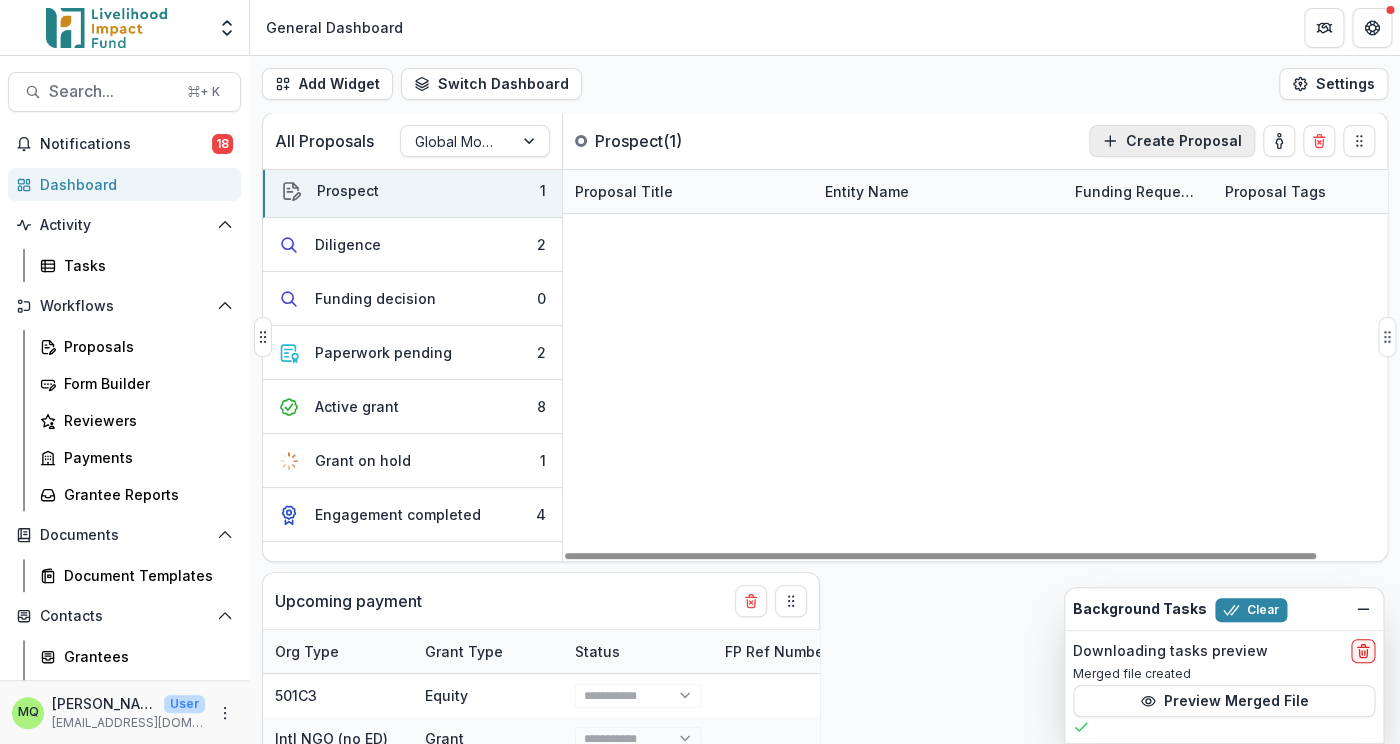 click 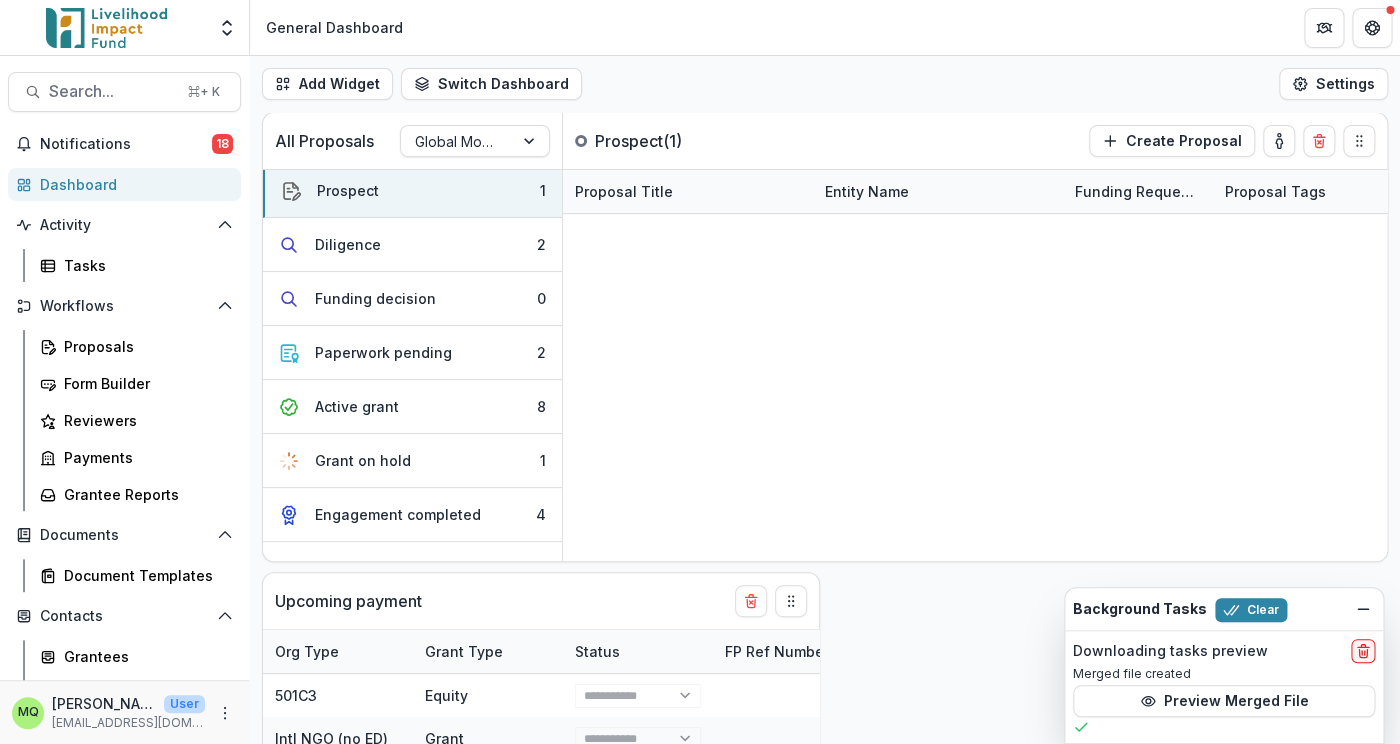 click at bounding box center [700, 832] 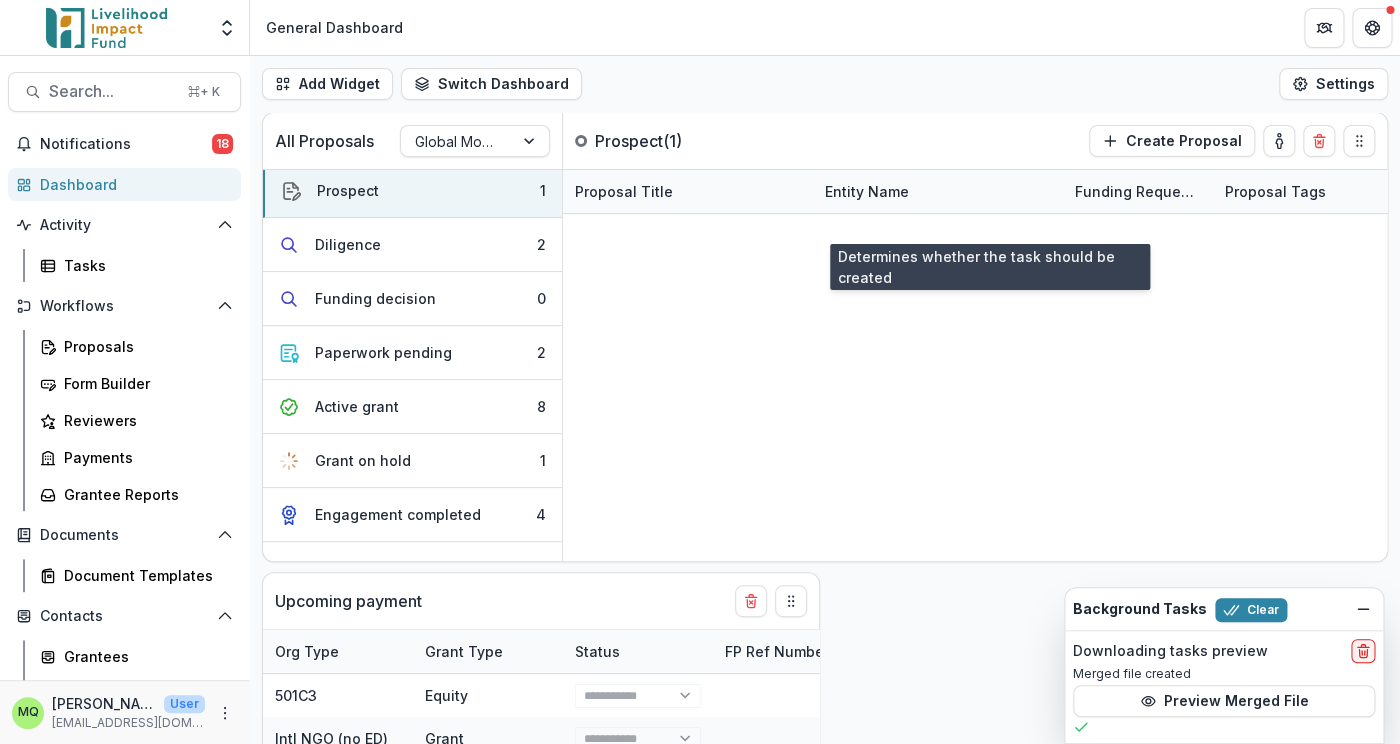 click at bounding box center (177, 1110) 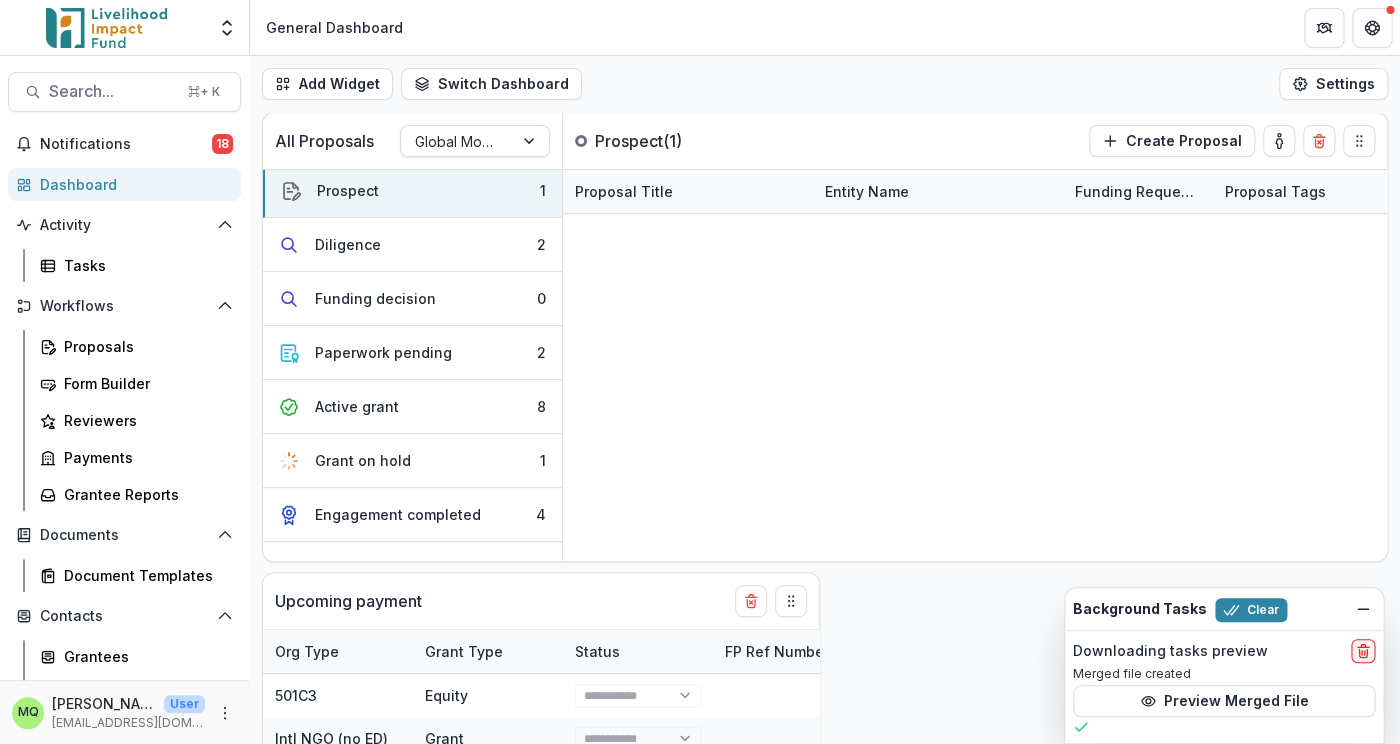 scroll, scrollTop: 249, scrollLeft: 0, axis: vertical 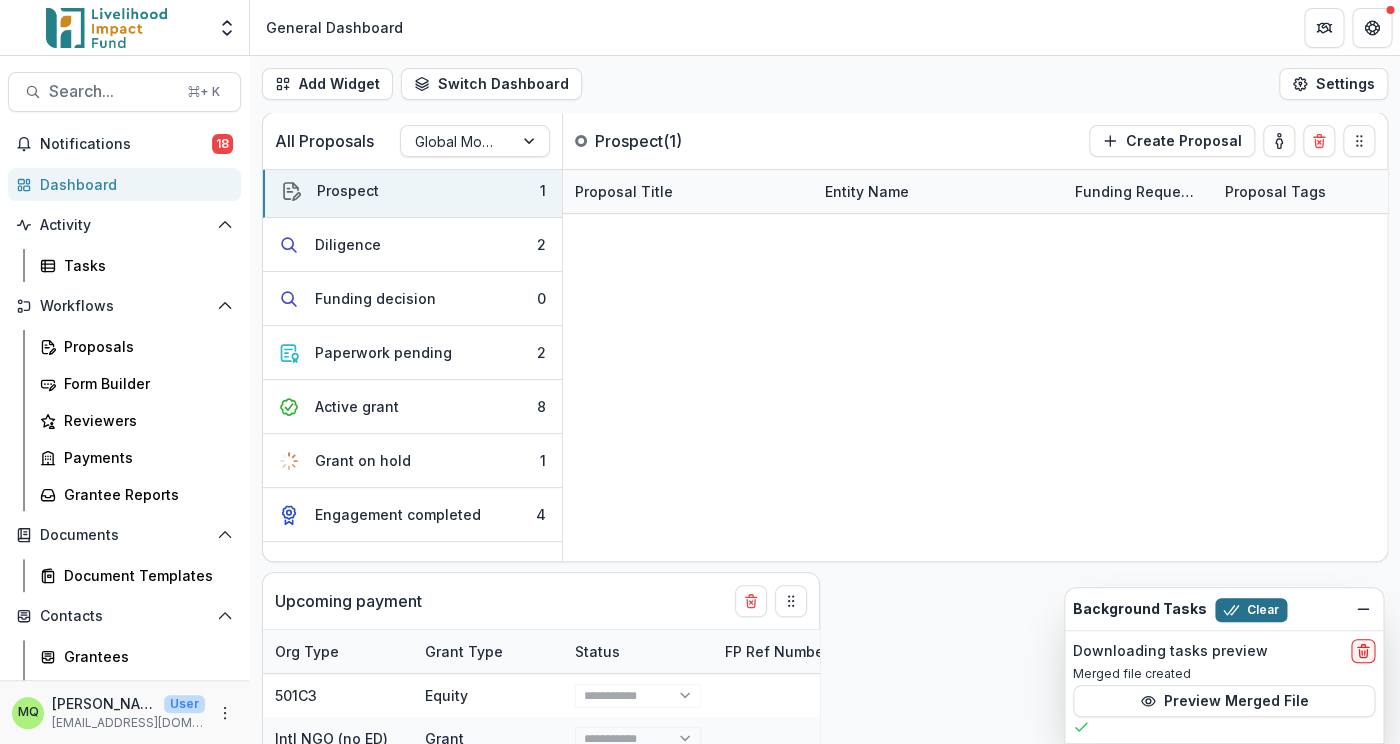 click on "Clear" at bounding box center (1251, 610) 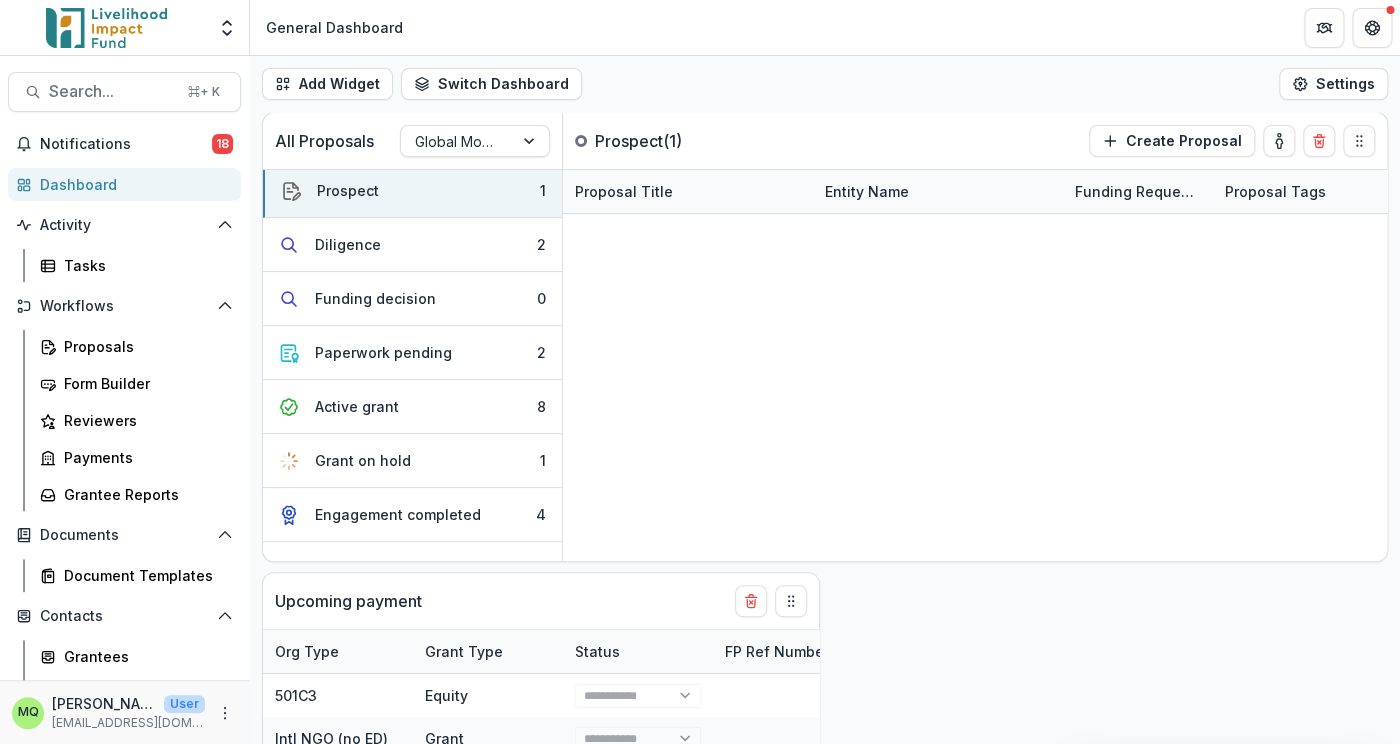 scroll, scrollTop: 495, scrollLeft: 0, axis: vertical 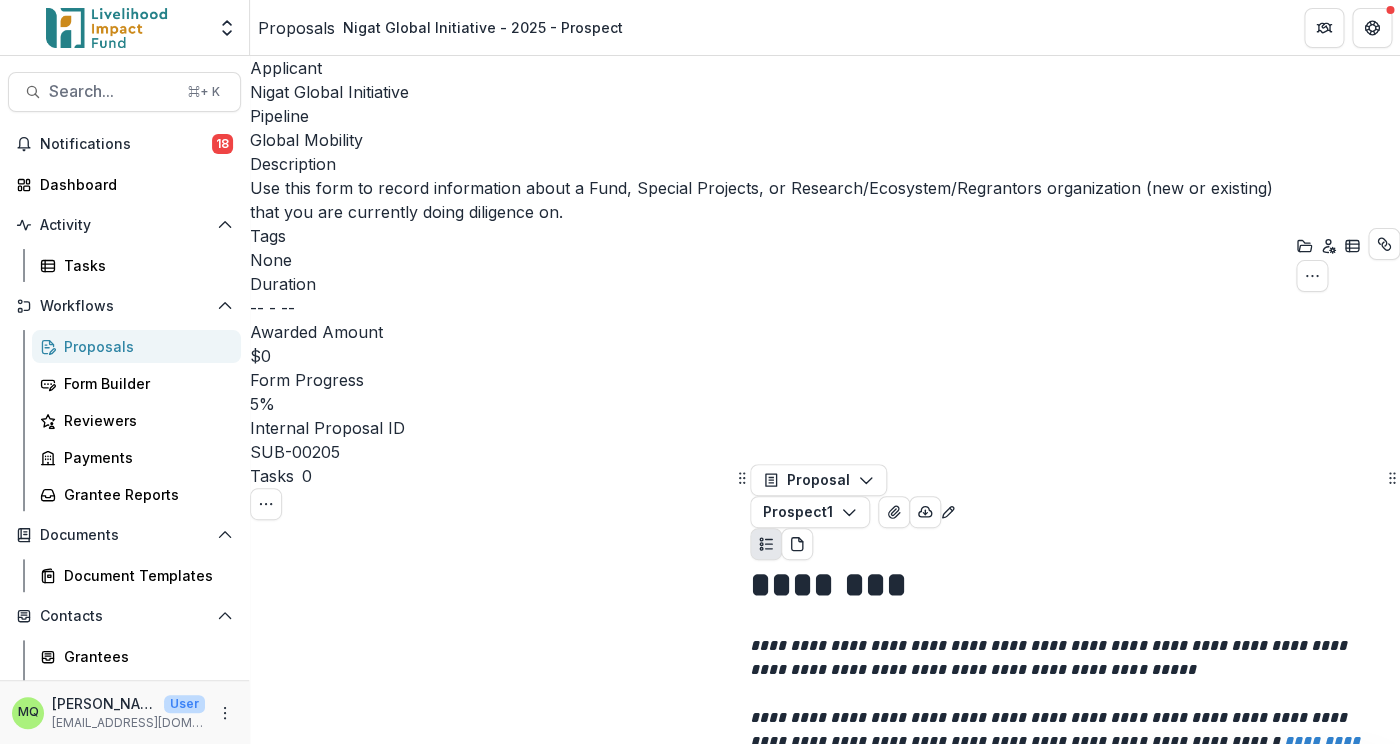 click on "Nigat Global Initiative" at bounding box center (329, 92) 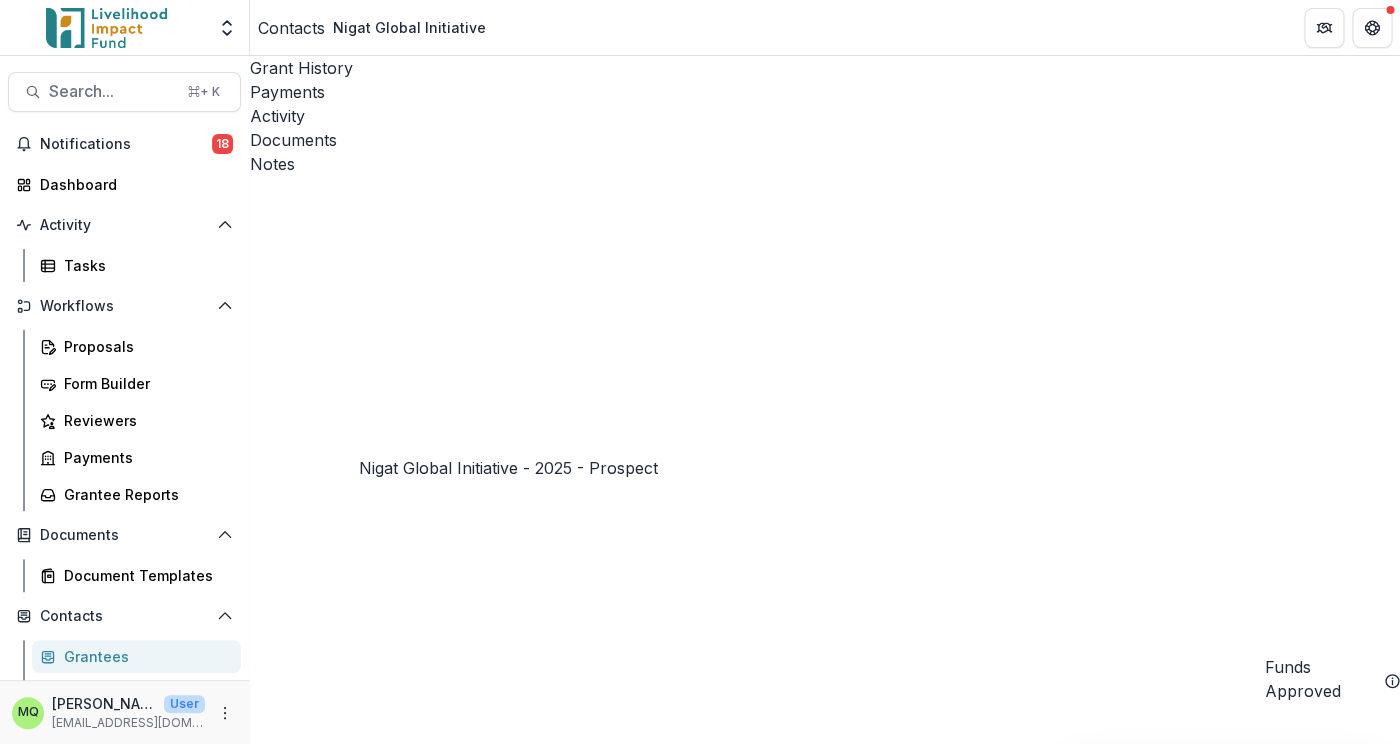 click on "Nigat Global Initiative - 2025 - Prospect" at bounding box center [482, 4447] 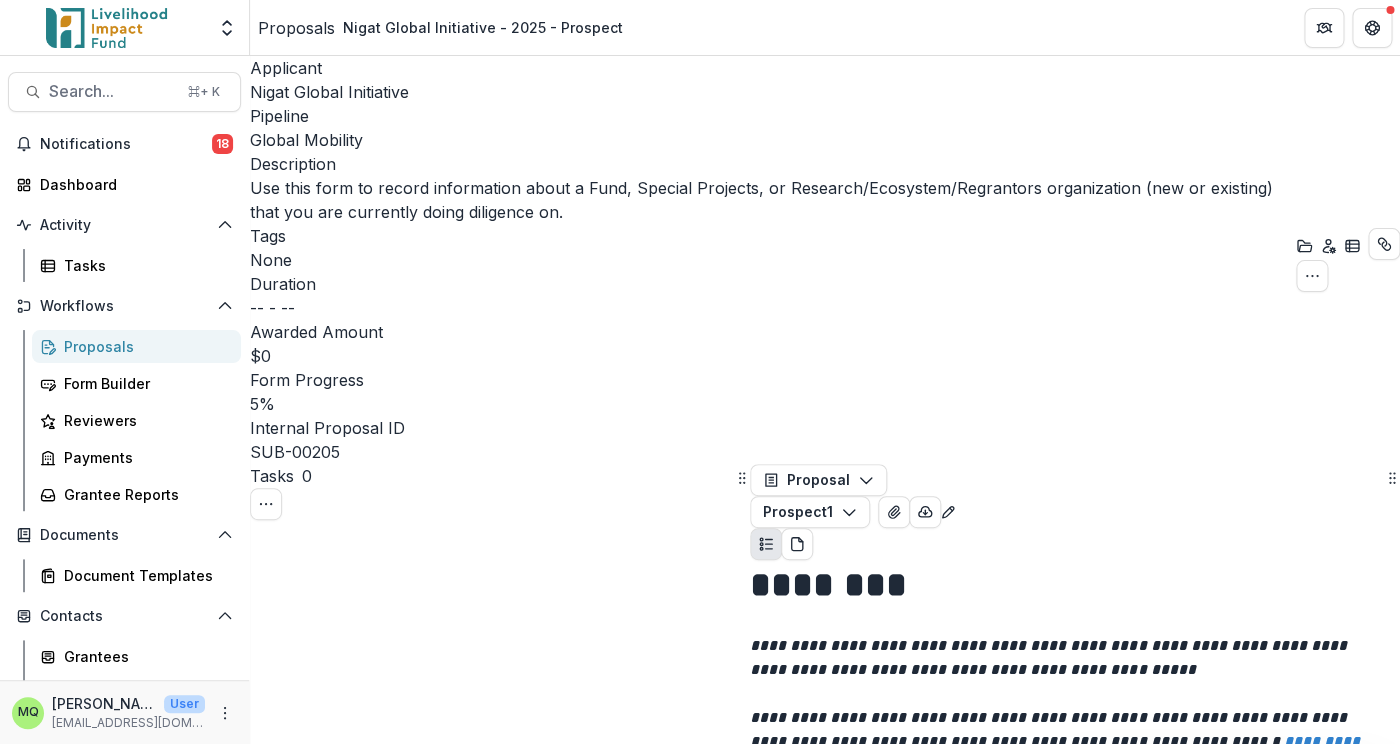 scroll, scrollTop: 0, scrollLeft: 0, axis: both 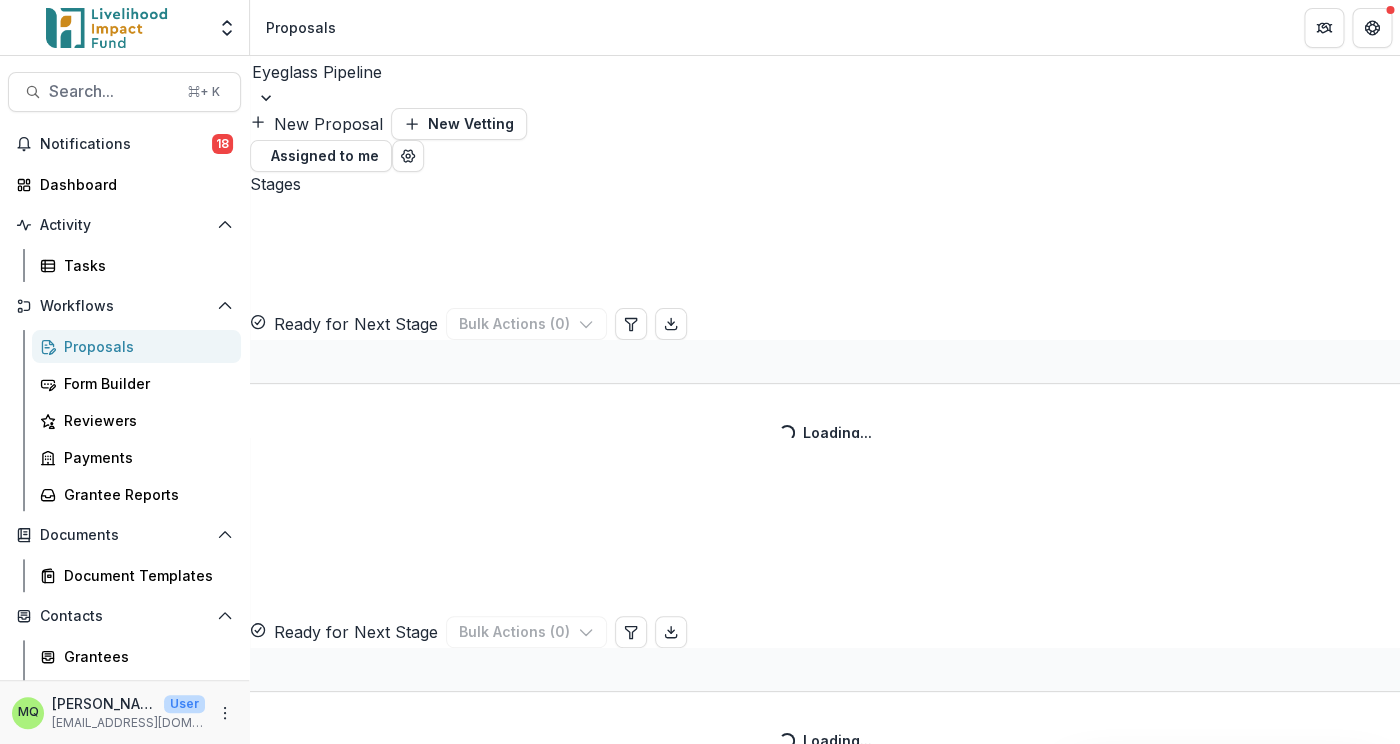 click at bounding box center (825, 72) 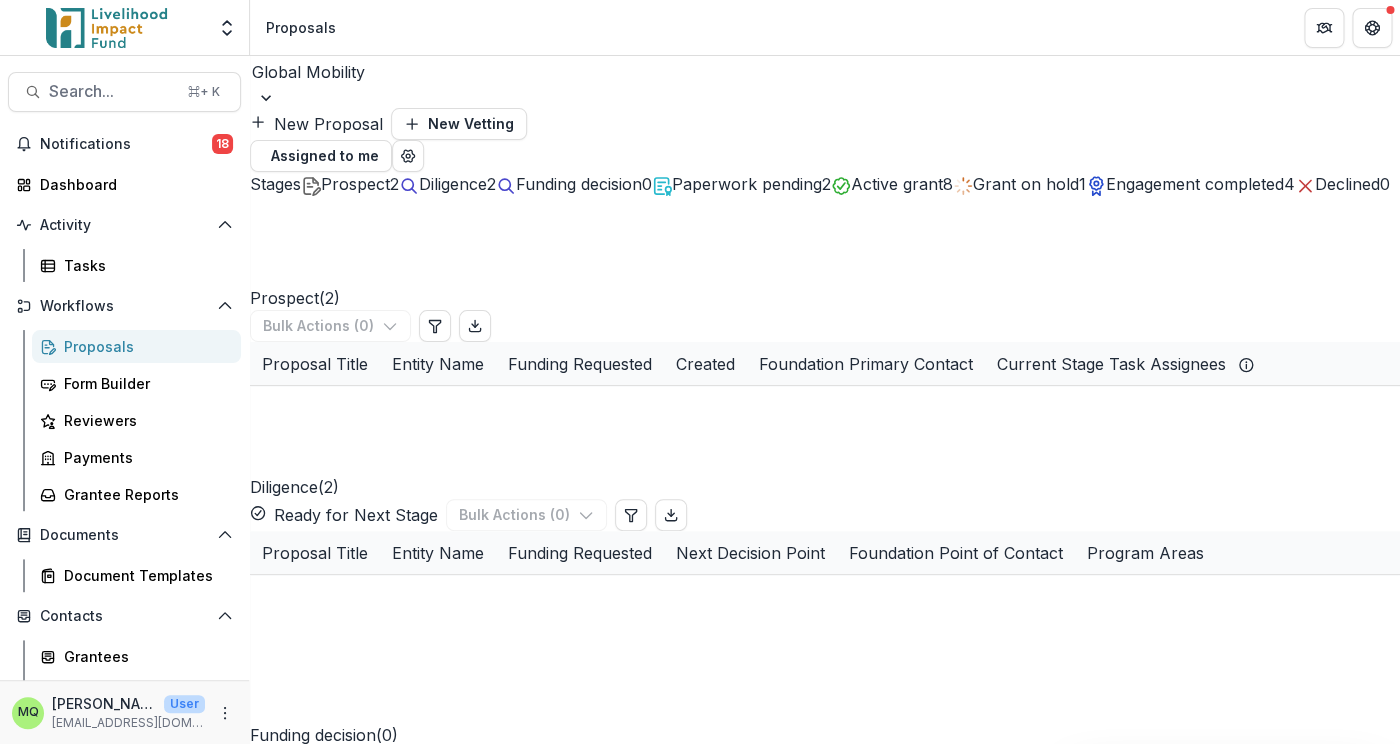 click on "Diligence" at bounding box center (453, 184) 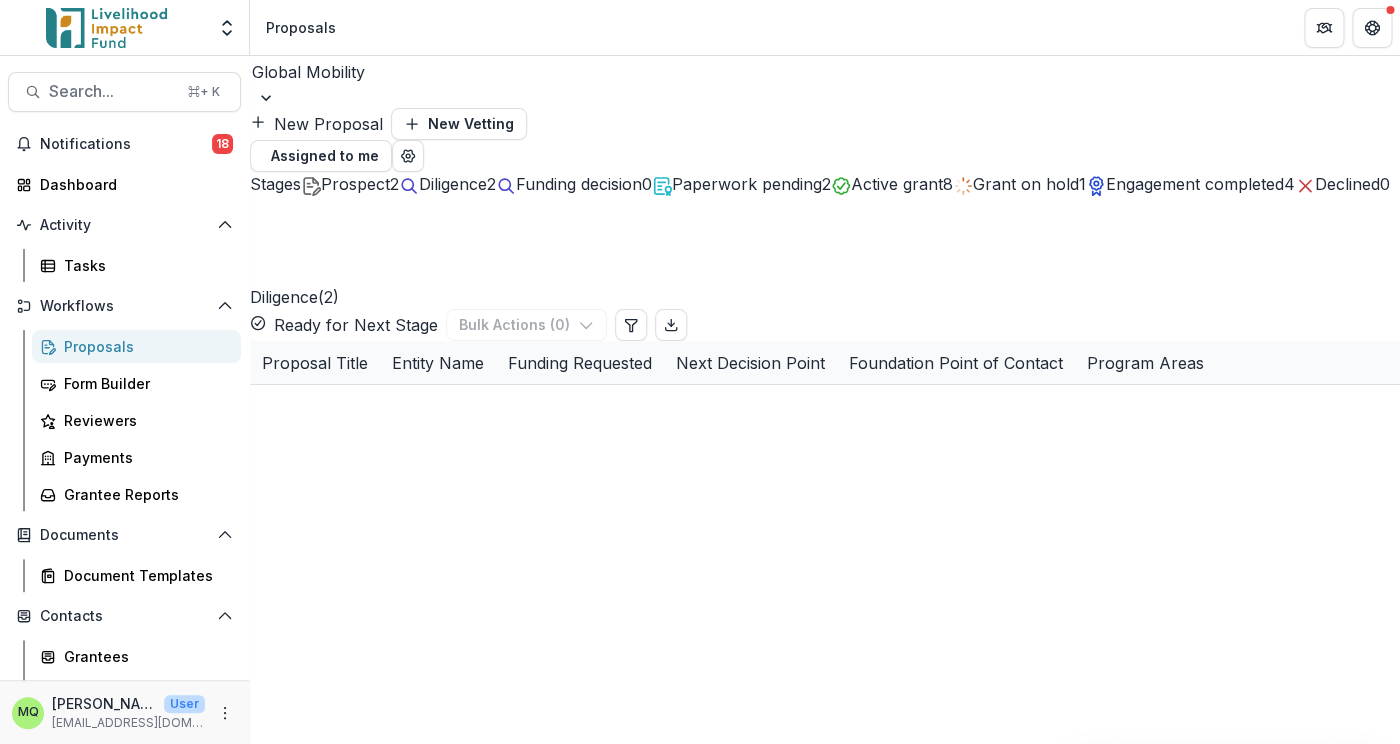 click on "Funding decision 0" at bounding box center (574, 184) 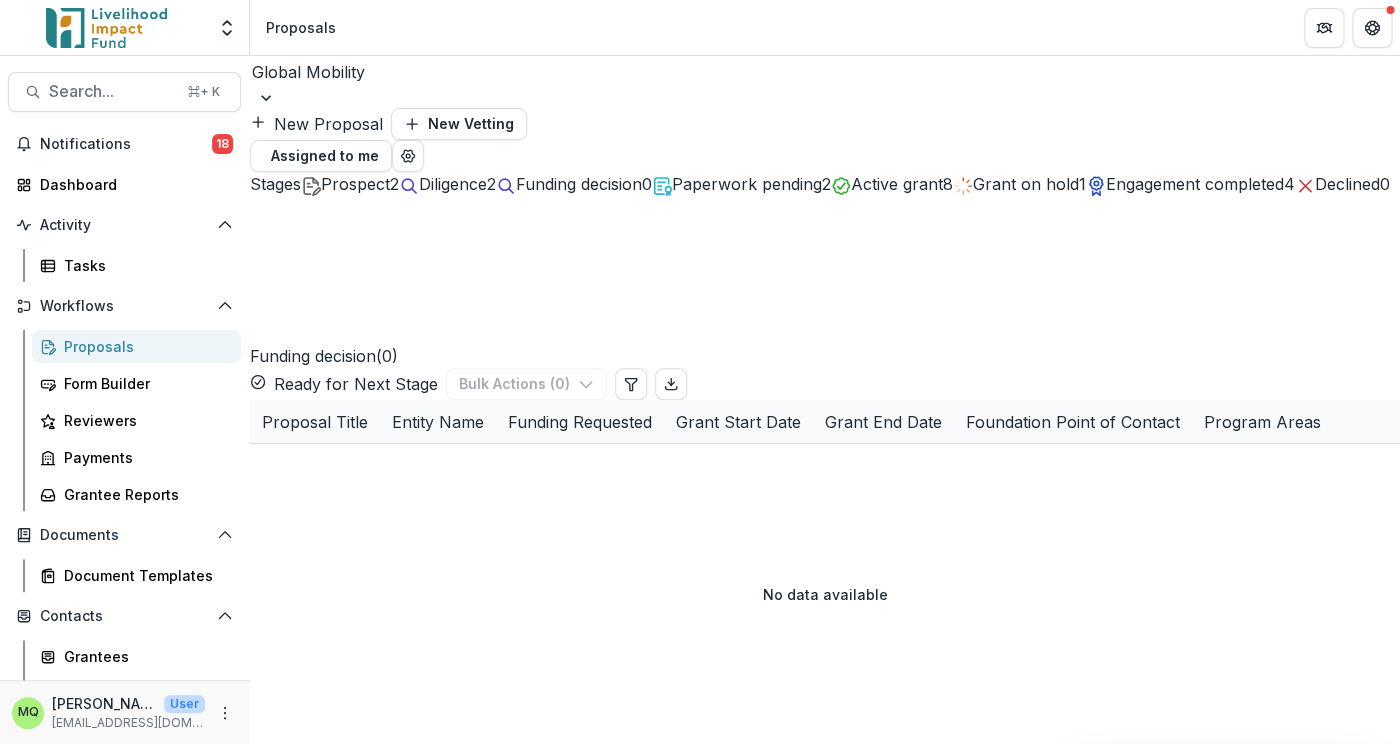 click on "Paperwork pending" at bounding box center (747, 184) 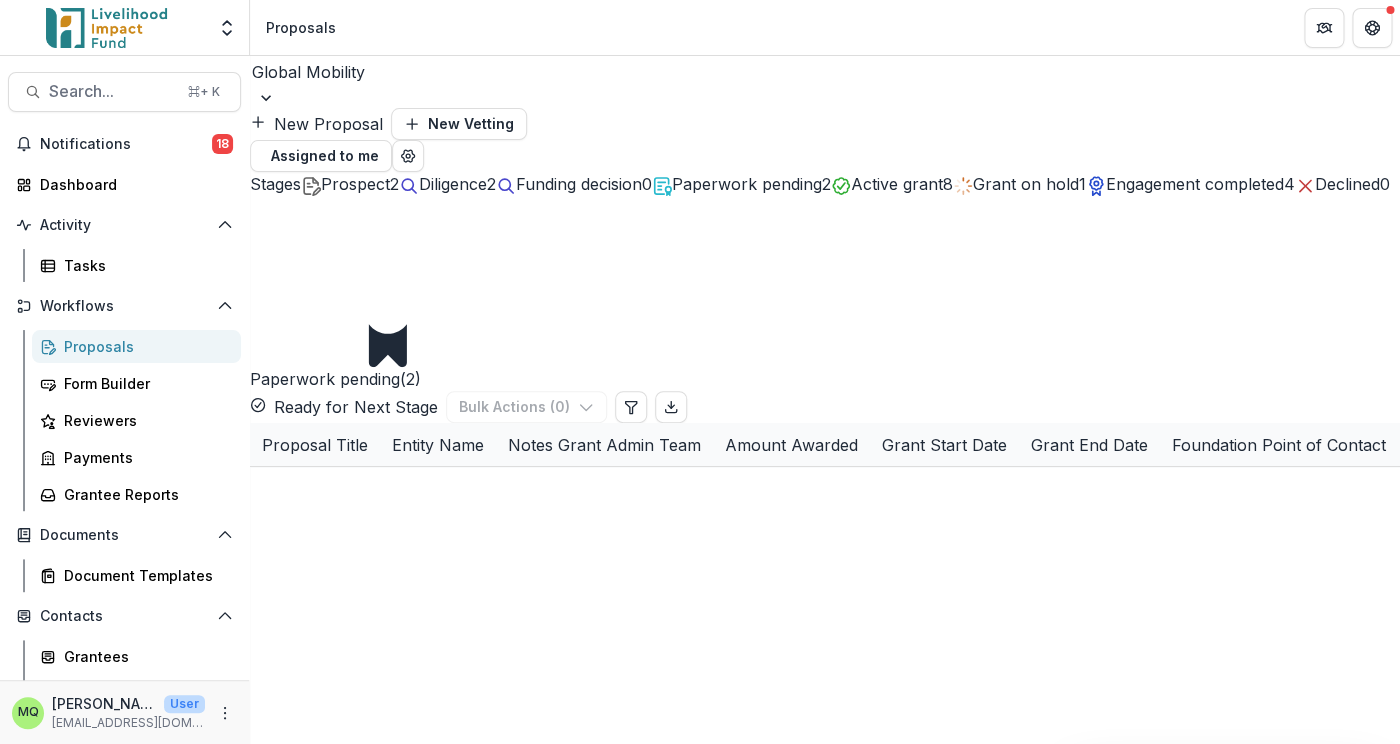 click on "Active grant" at bounding box center (897, 184) 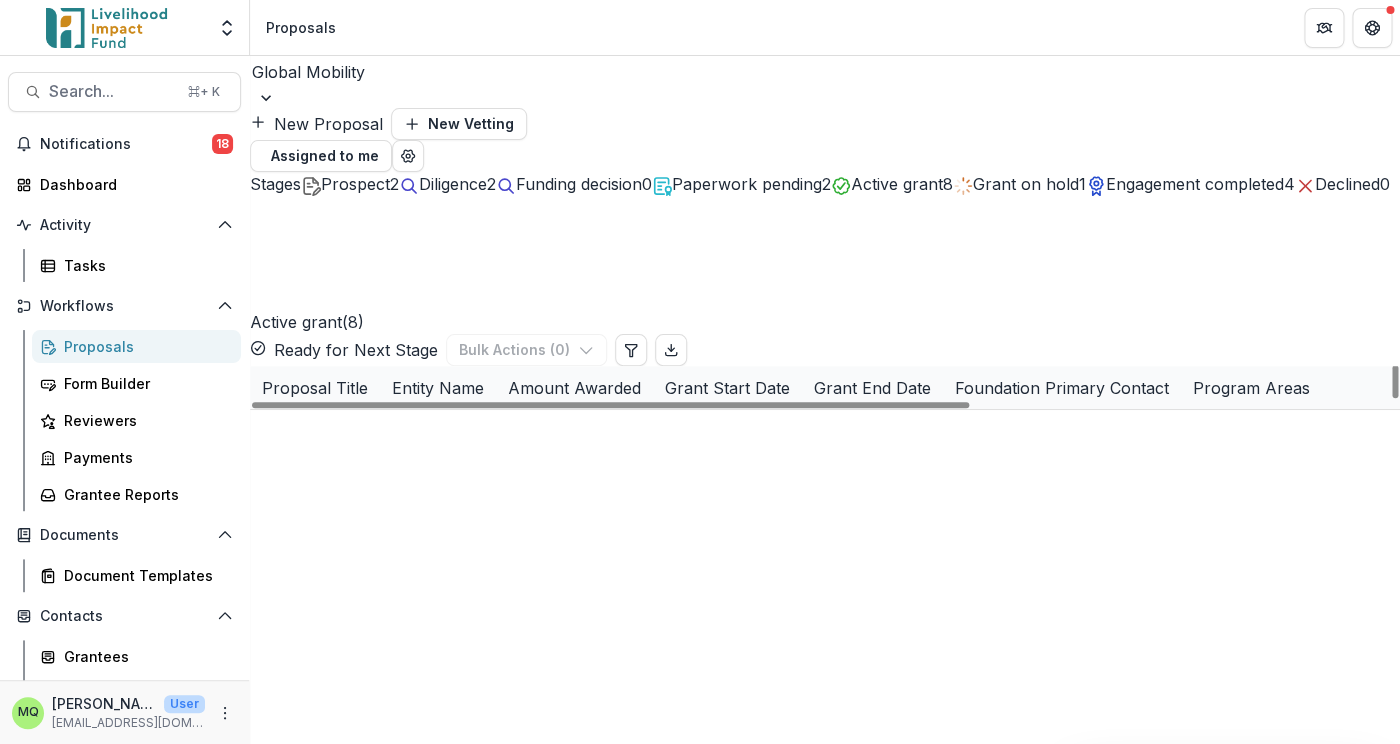 scroll, scrollTop: 0, scrollLeft: 0, axis: both 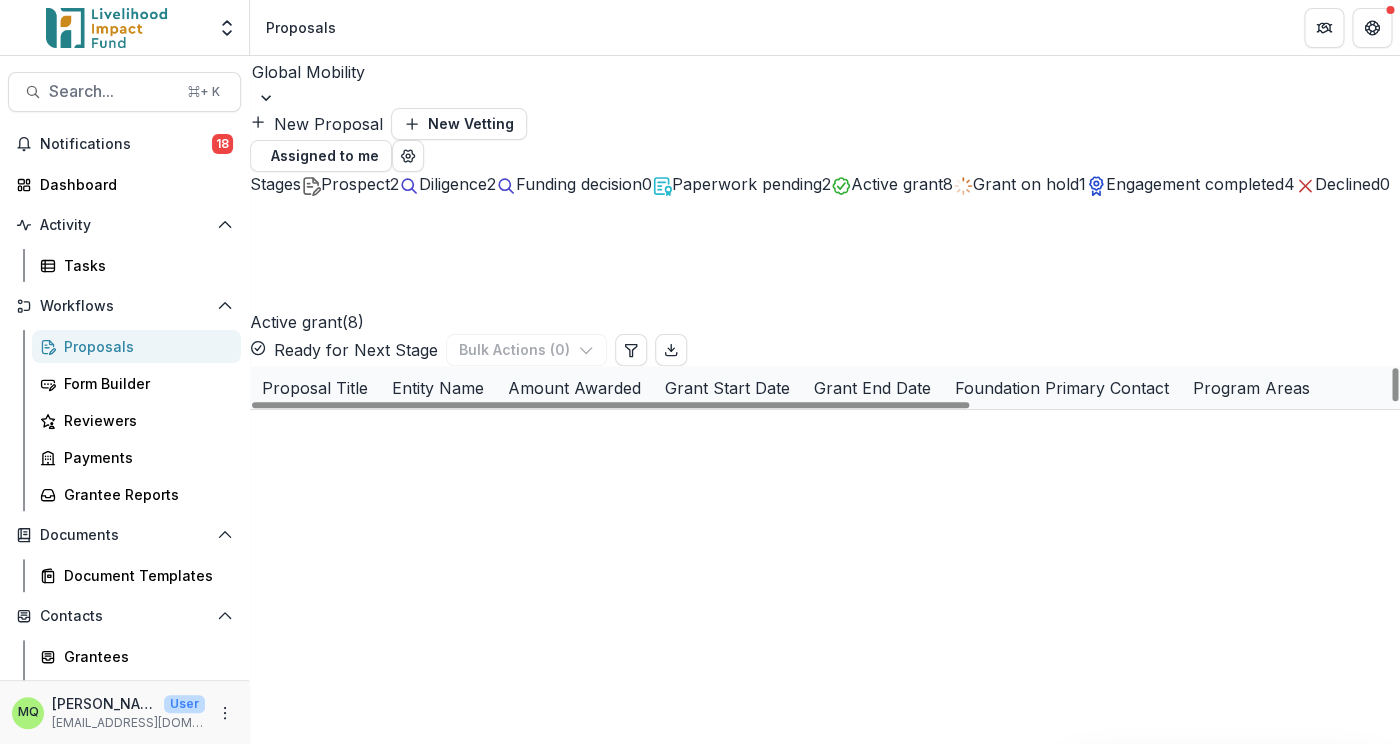 click on "Grant on hold" at bounding box center (1026, 184) 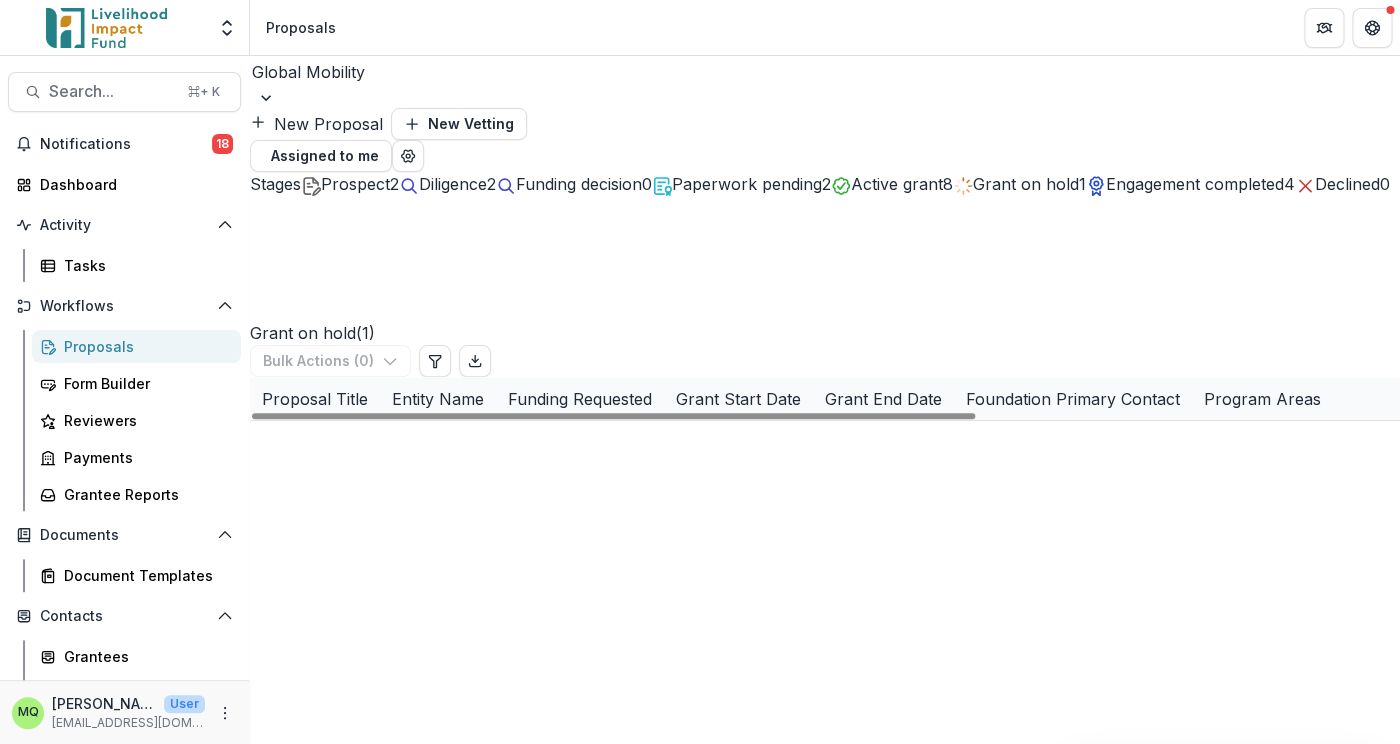 click on "Engagement completed" at bounding box center [1195, 184] 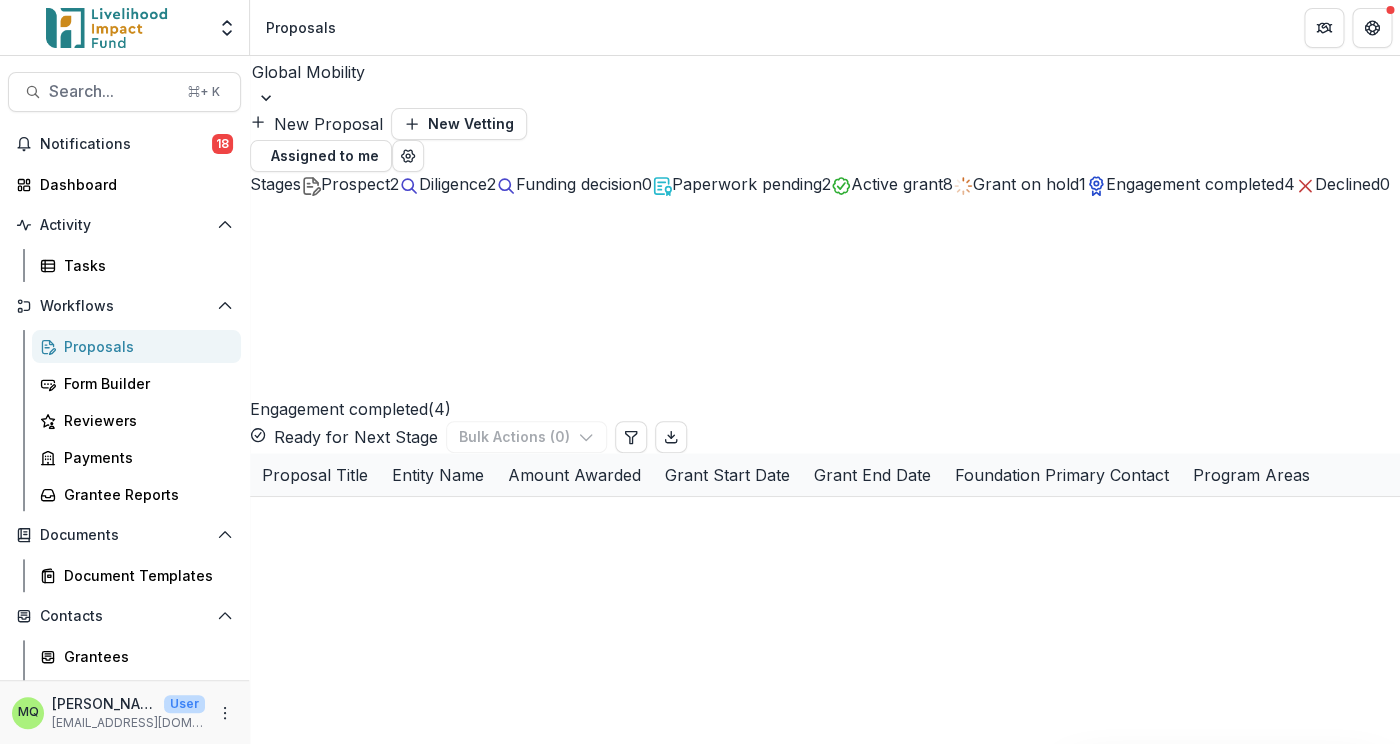 click on "Prospect" at bounding box center (355, 184) 